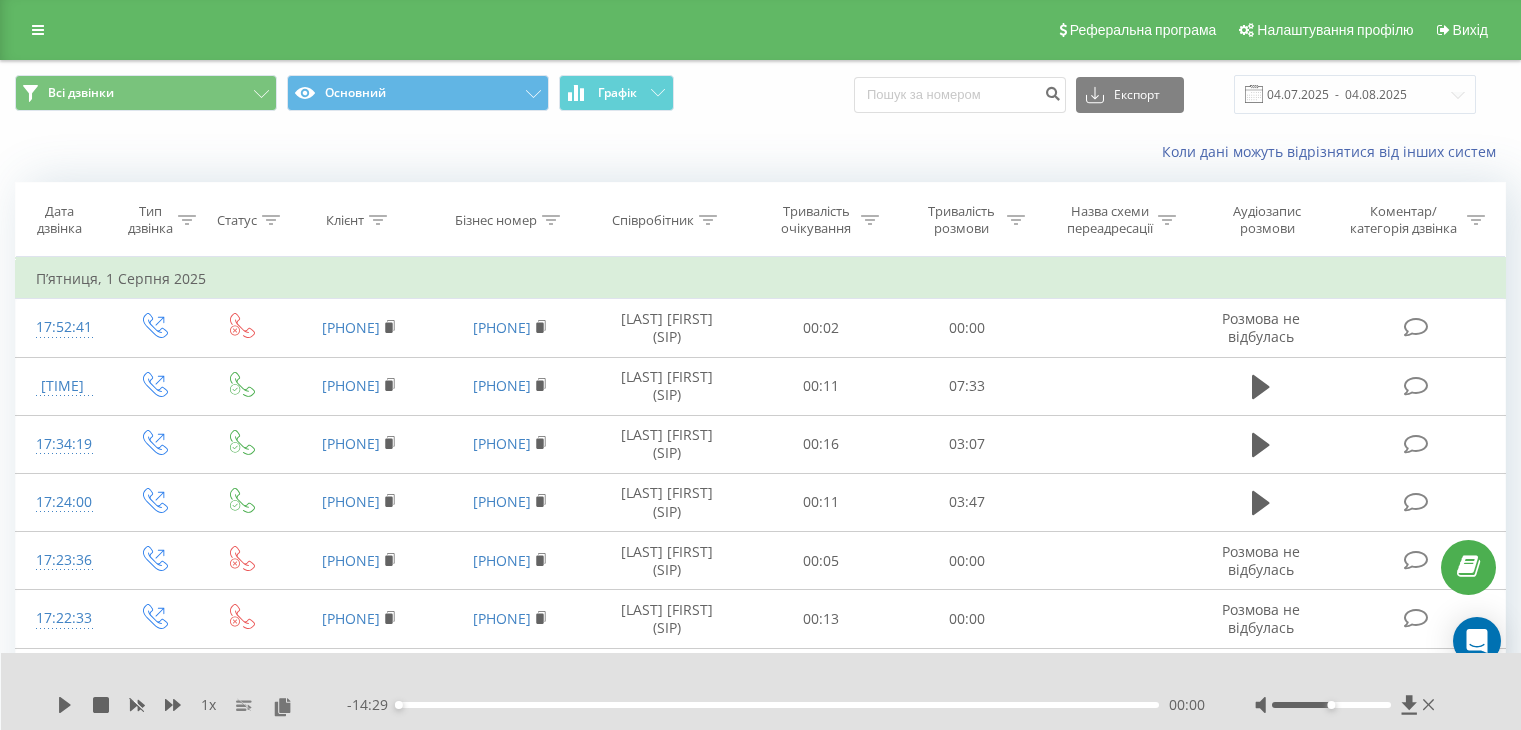 scroll, scrollTop: 0, scrollLeft: 0, axis: both 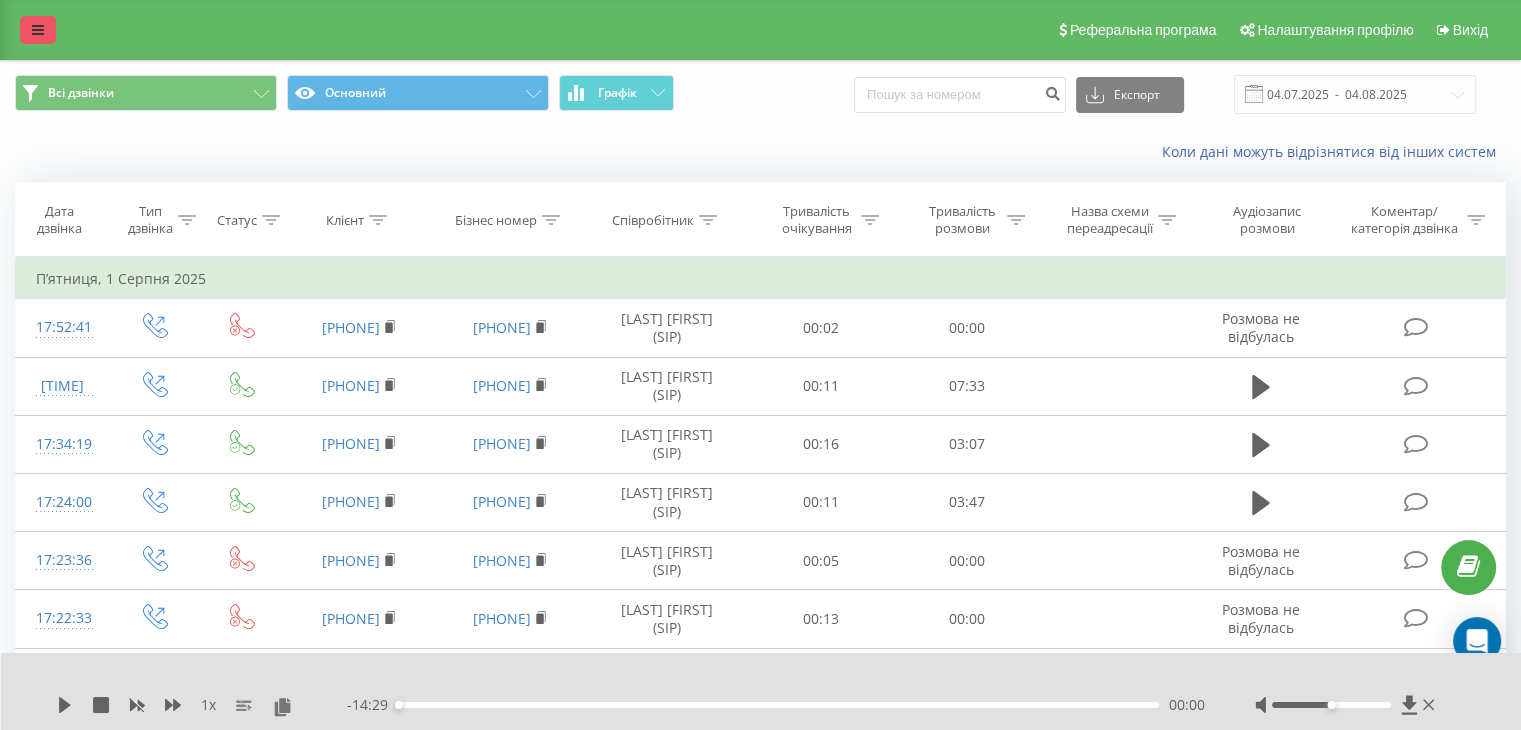 click at bounding box center (38, 30) 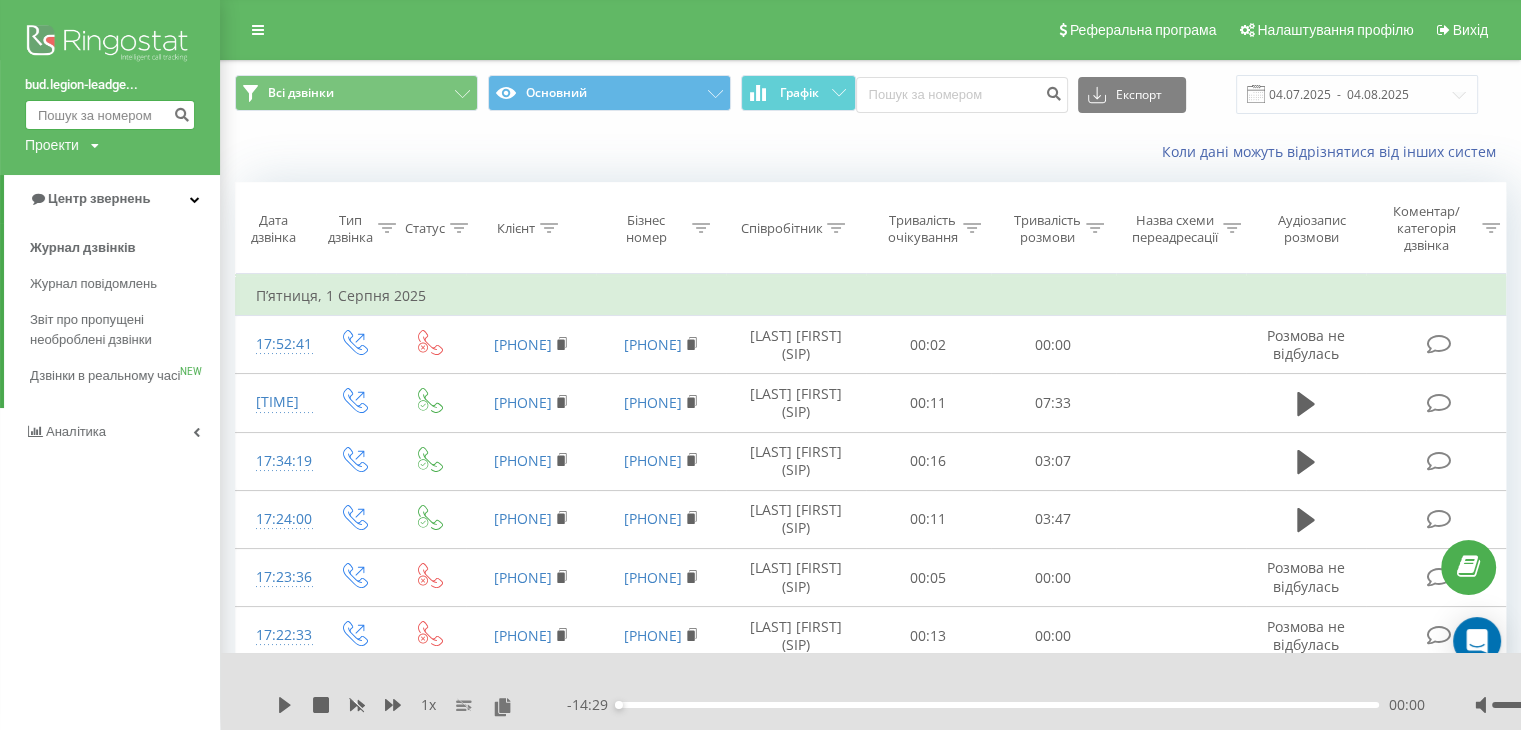 click at bounding box center (110, 115) 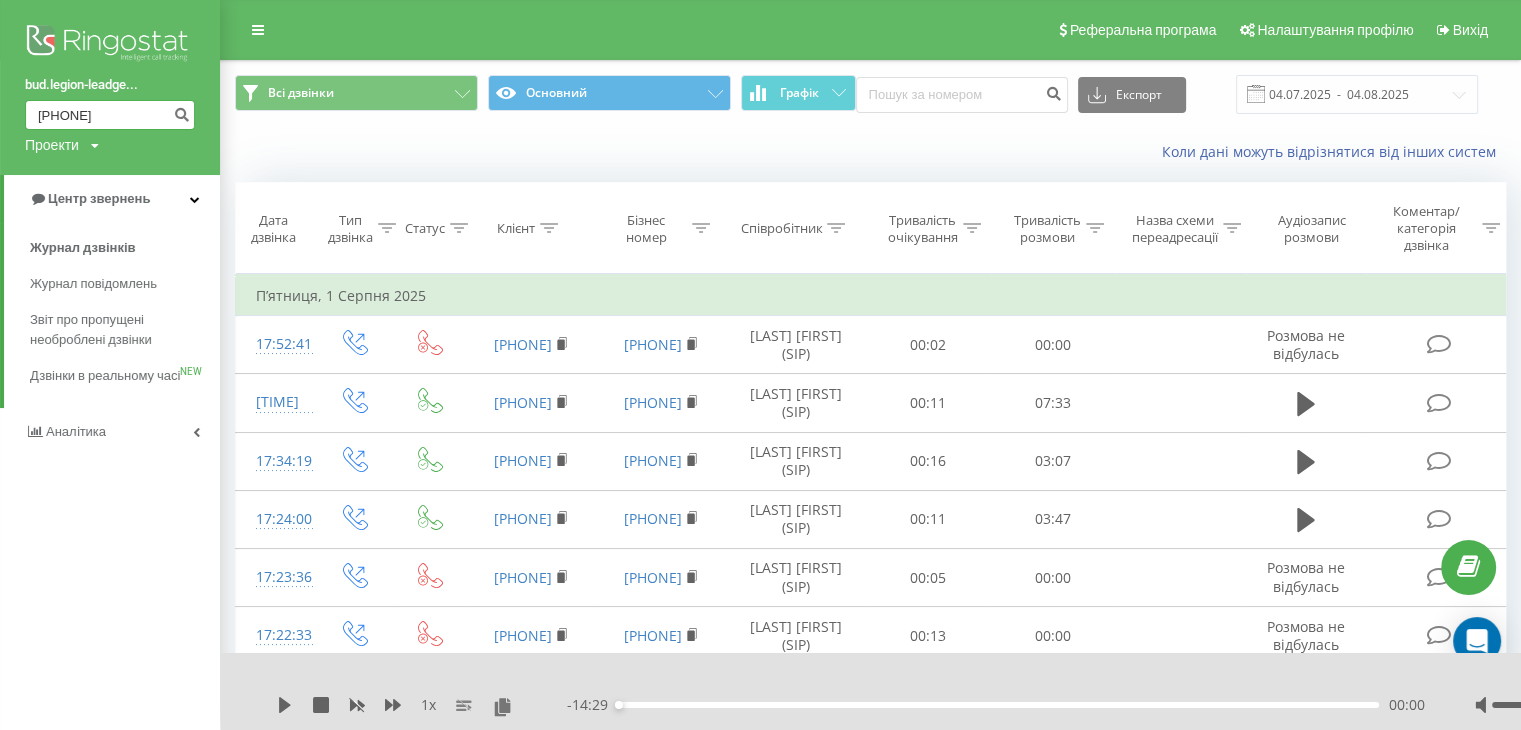 type on "0676859778" 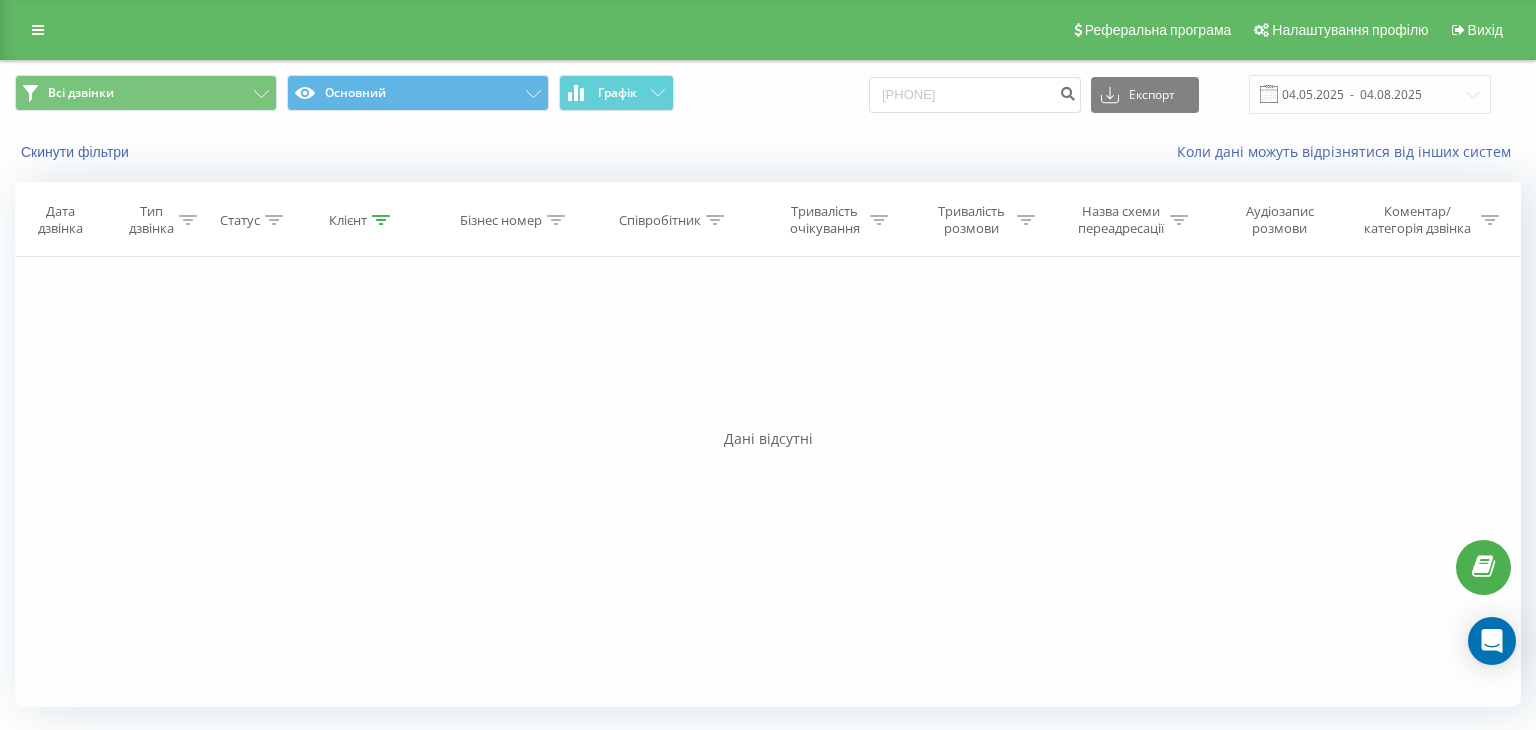 scroll, scrollTop: 0, scrollLeft: 0, axis: both 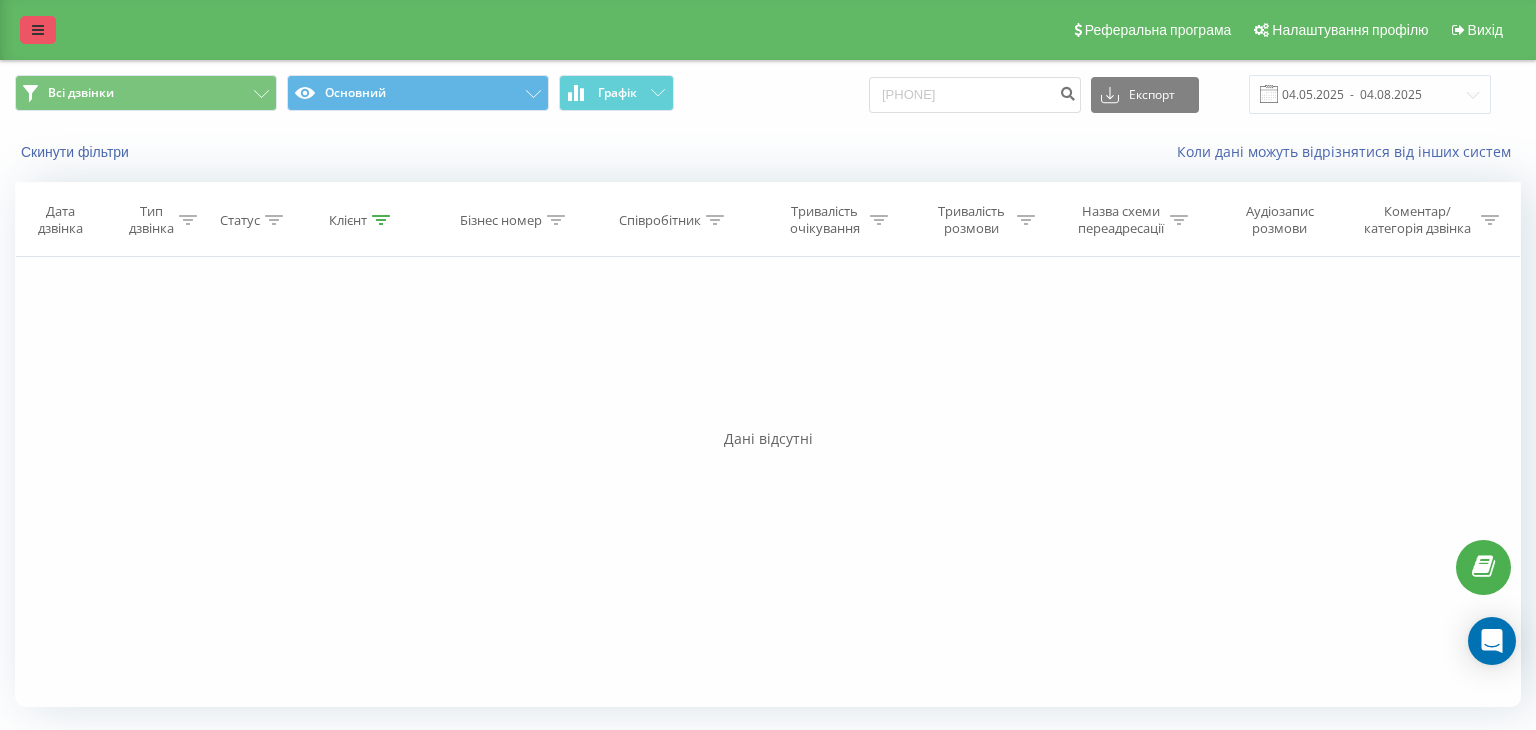 click at bounding box center [38, 30] 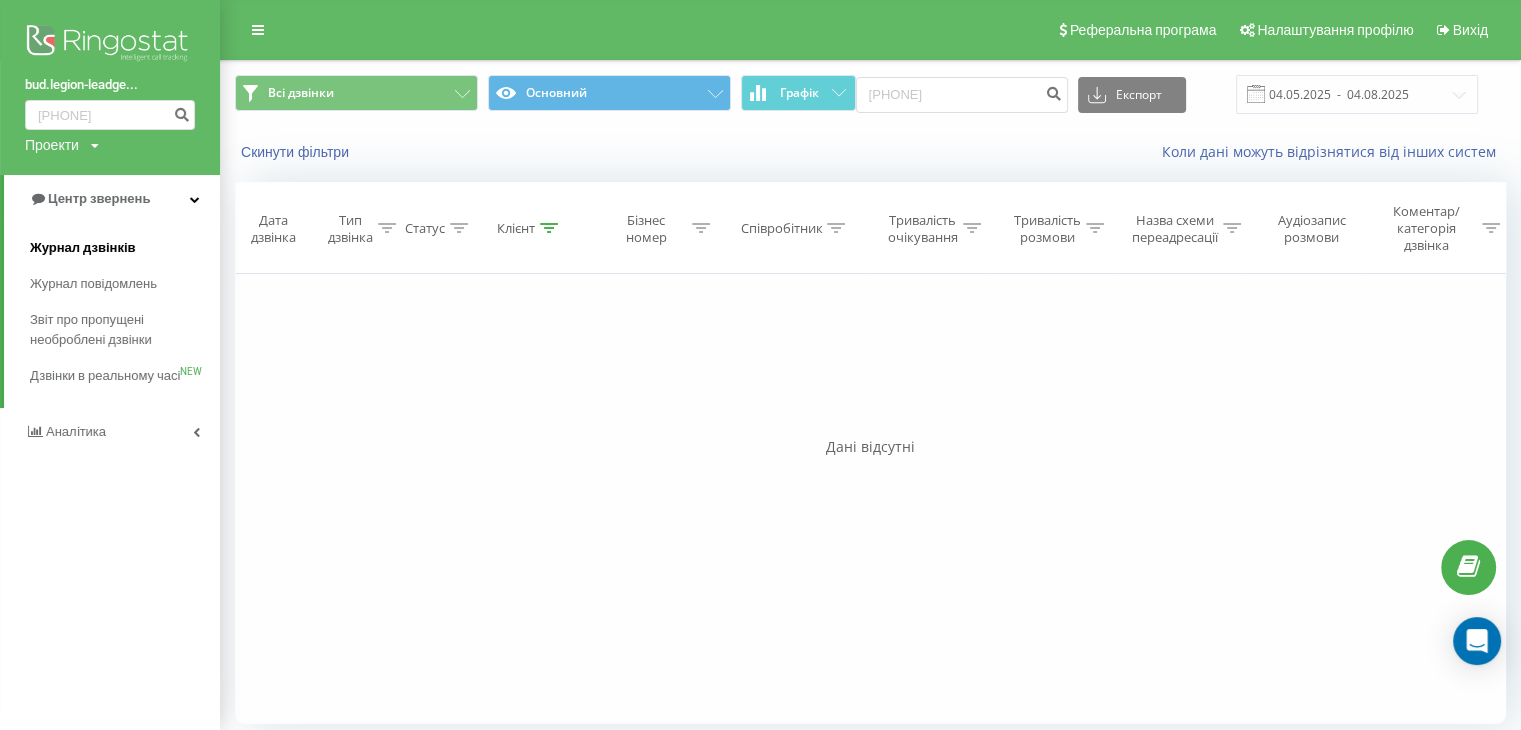 click on "Журнал дзвінків" at bounding box center [83, 248] 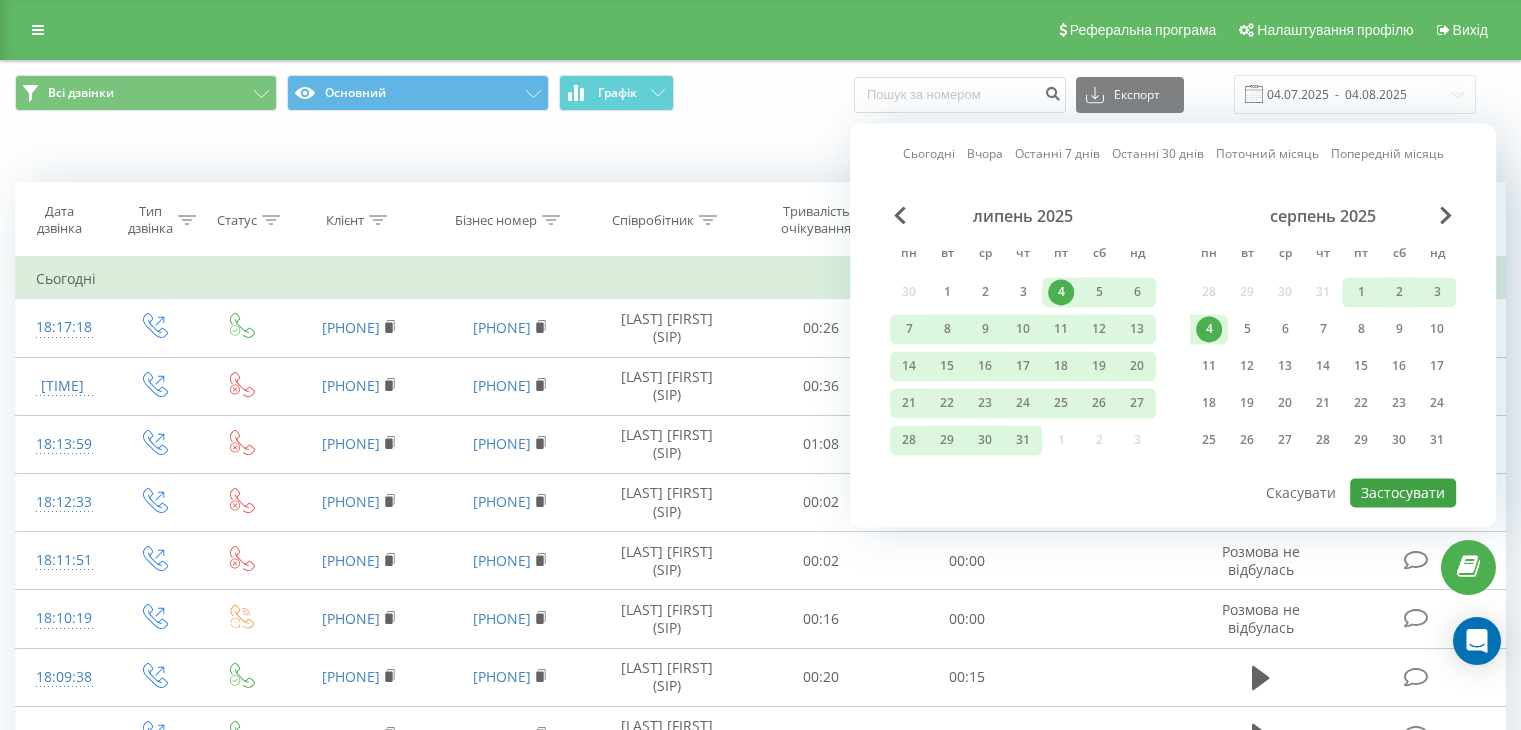 scroll, scrollTop: 0, scrollLeft: 0, axis: both 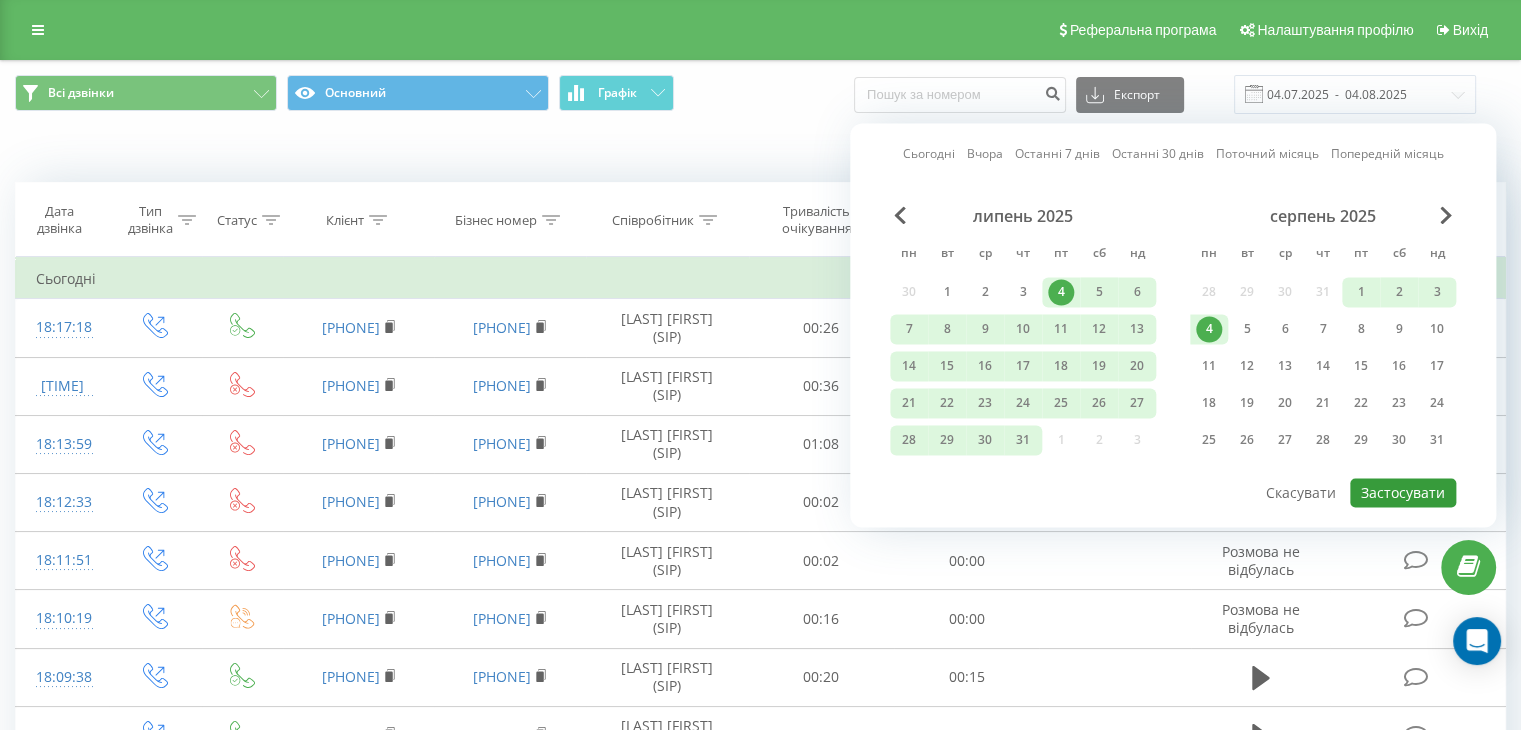 click on "Застосувати" at bounding box center [1403, 492] 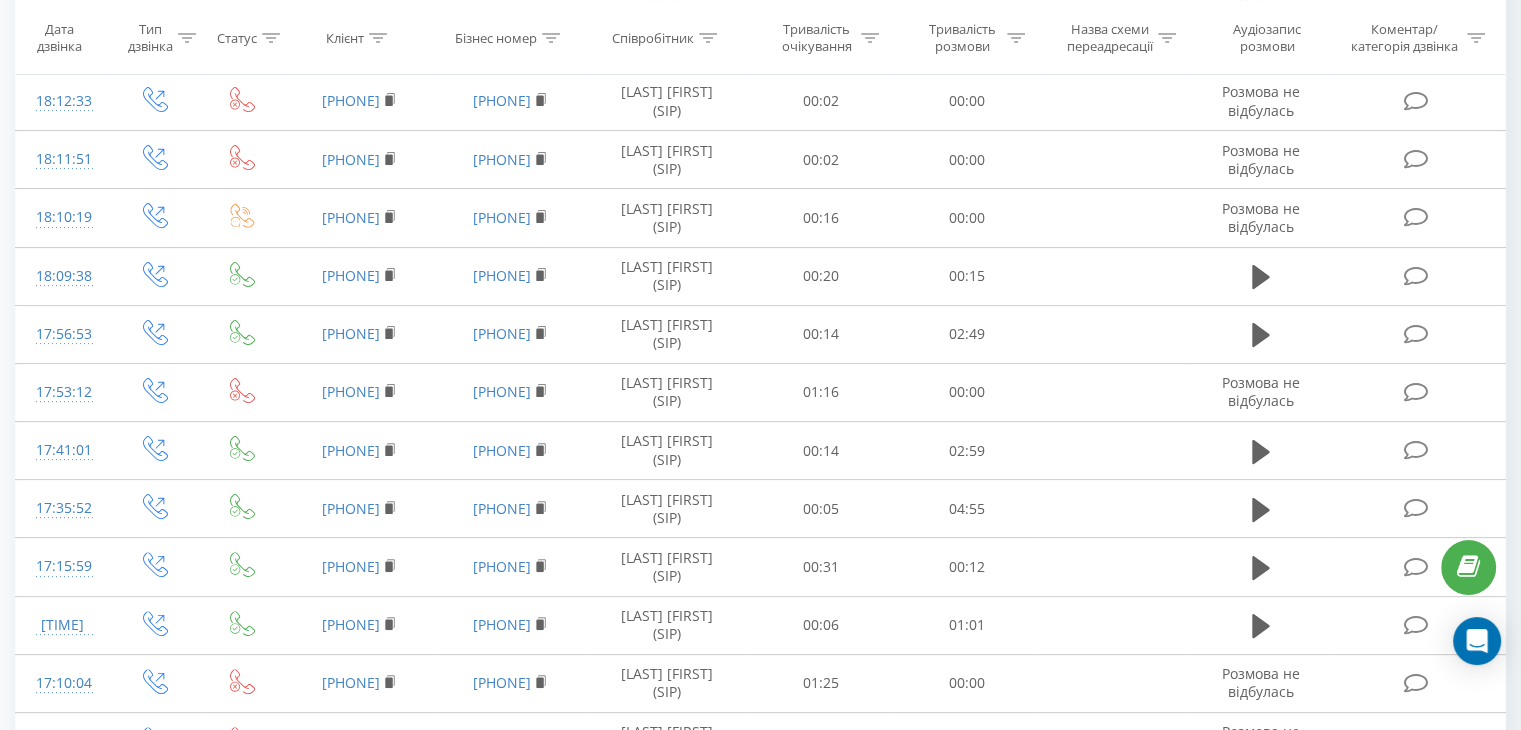 scroll, scrollTop: 0, scrollLeft: 0, axis: both 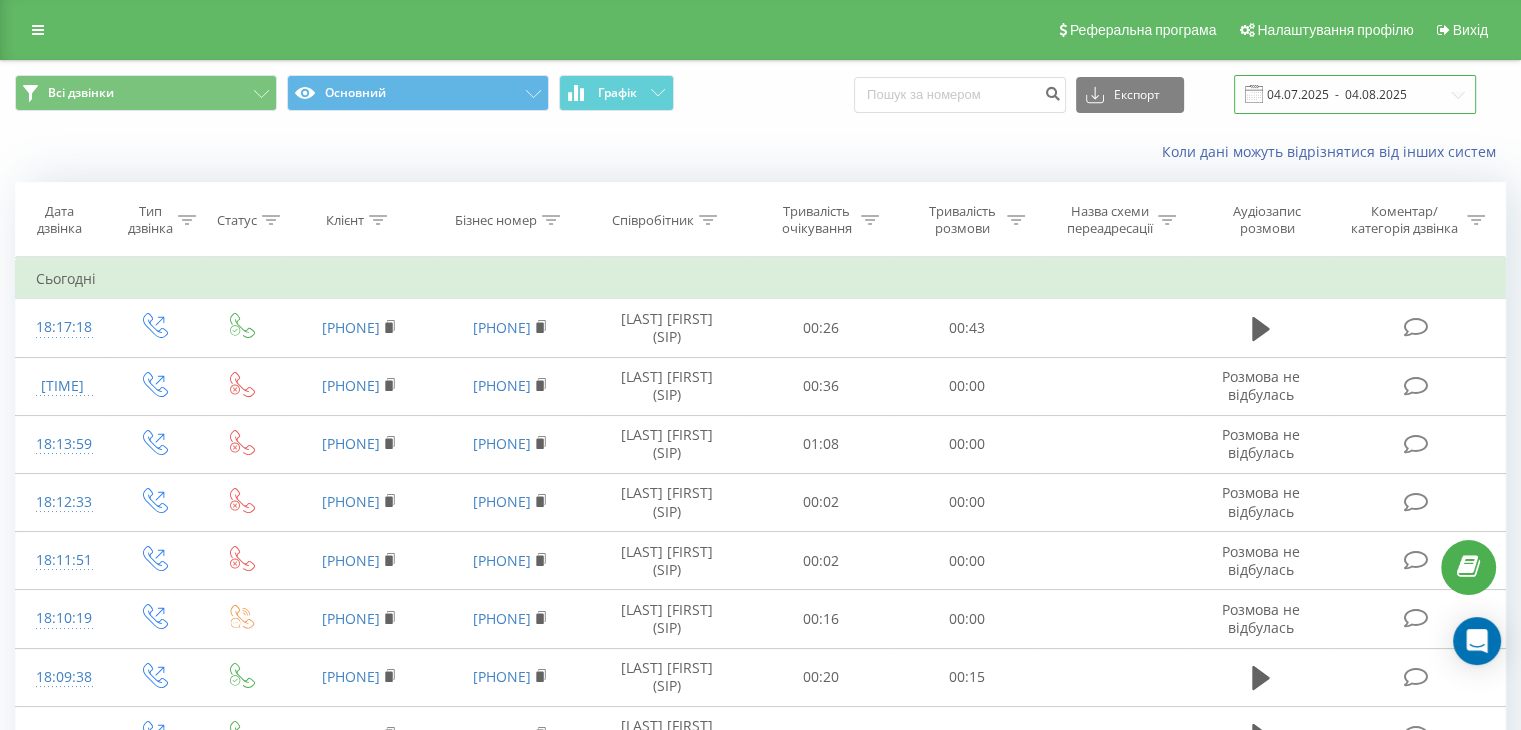 click on "04.07.2025  -  04.08.2025" at bounding box center (1355, 94) 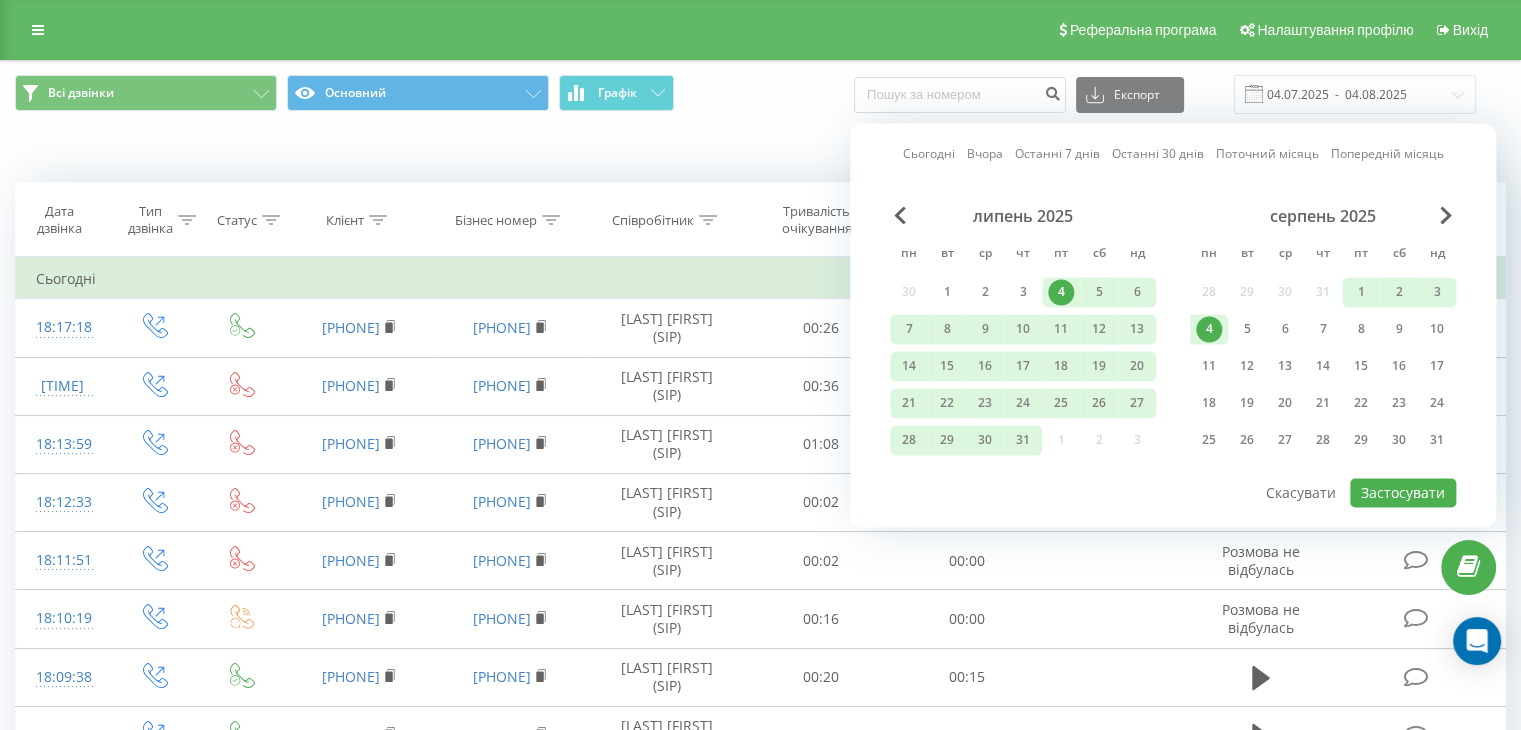click on "4" at bounding box center (1209, 329) 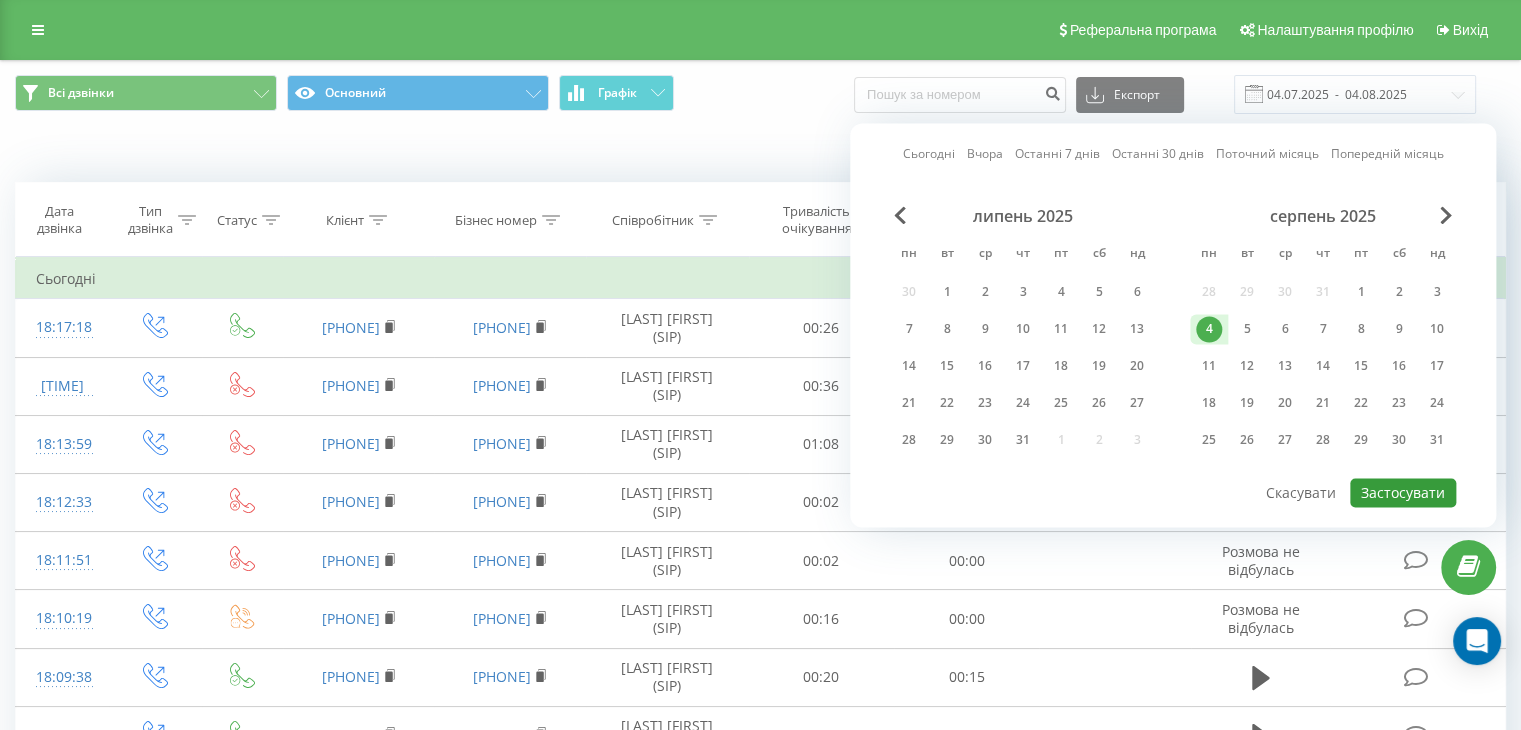 click on "Застосувати" at bounding box center [1403, 492] 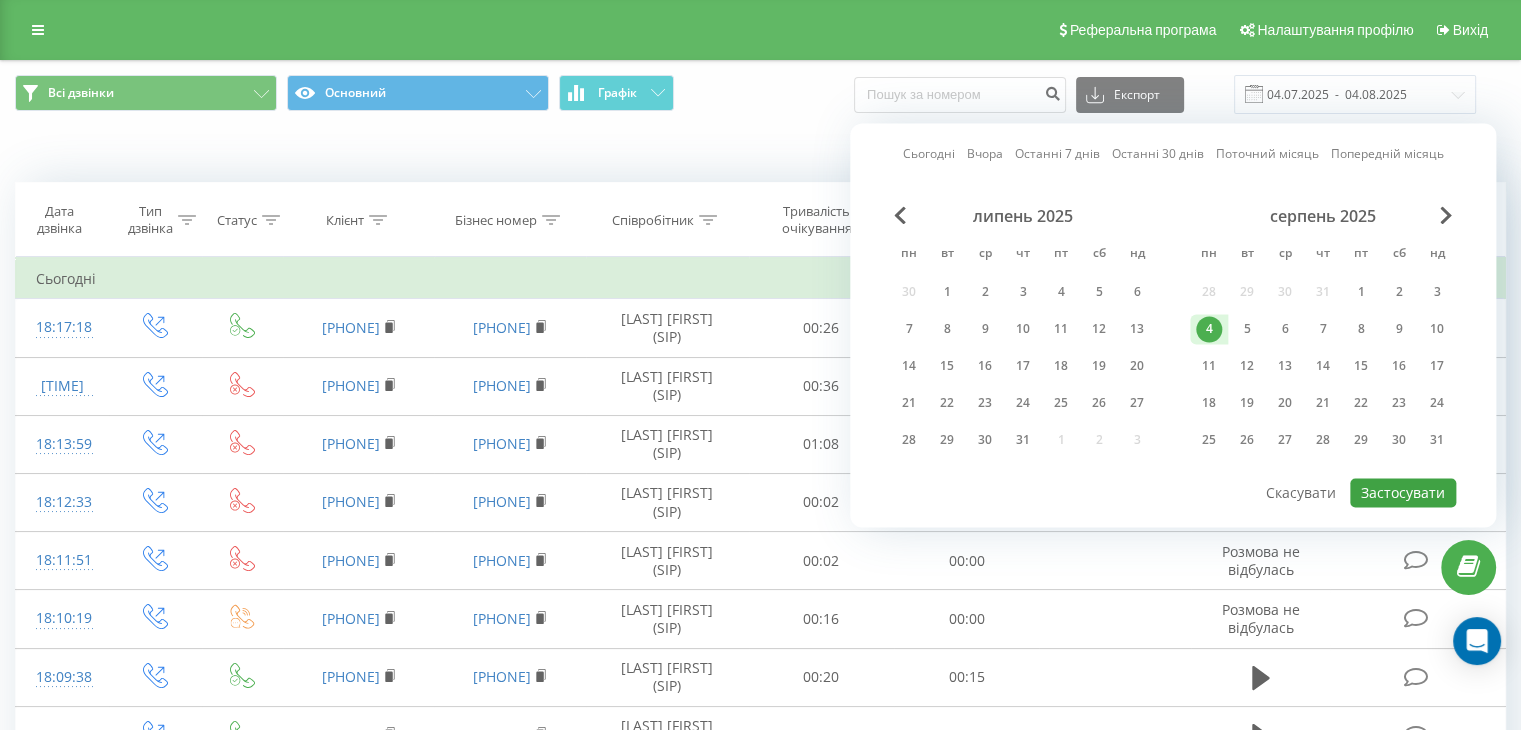type on "04.08.2025  -  04.08.2025" 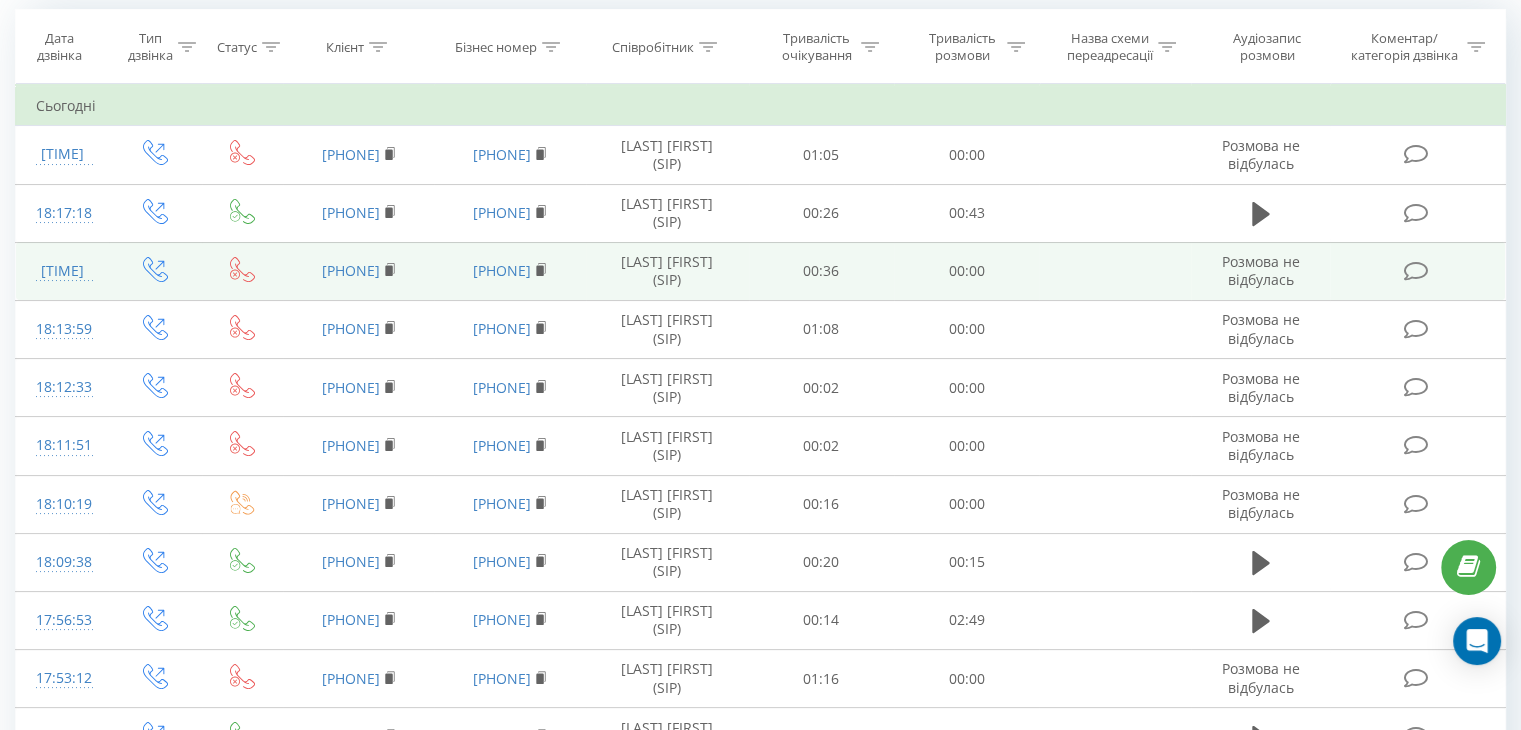 scroll, scrollTop: 0, scrollLeft: 0, axis: both 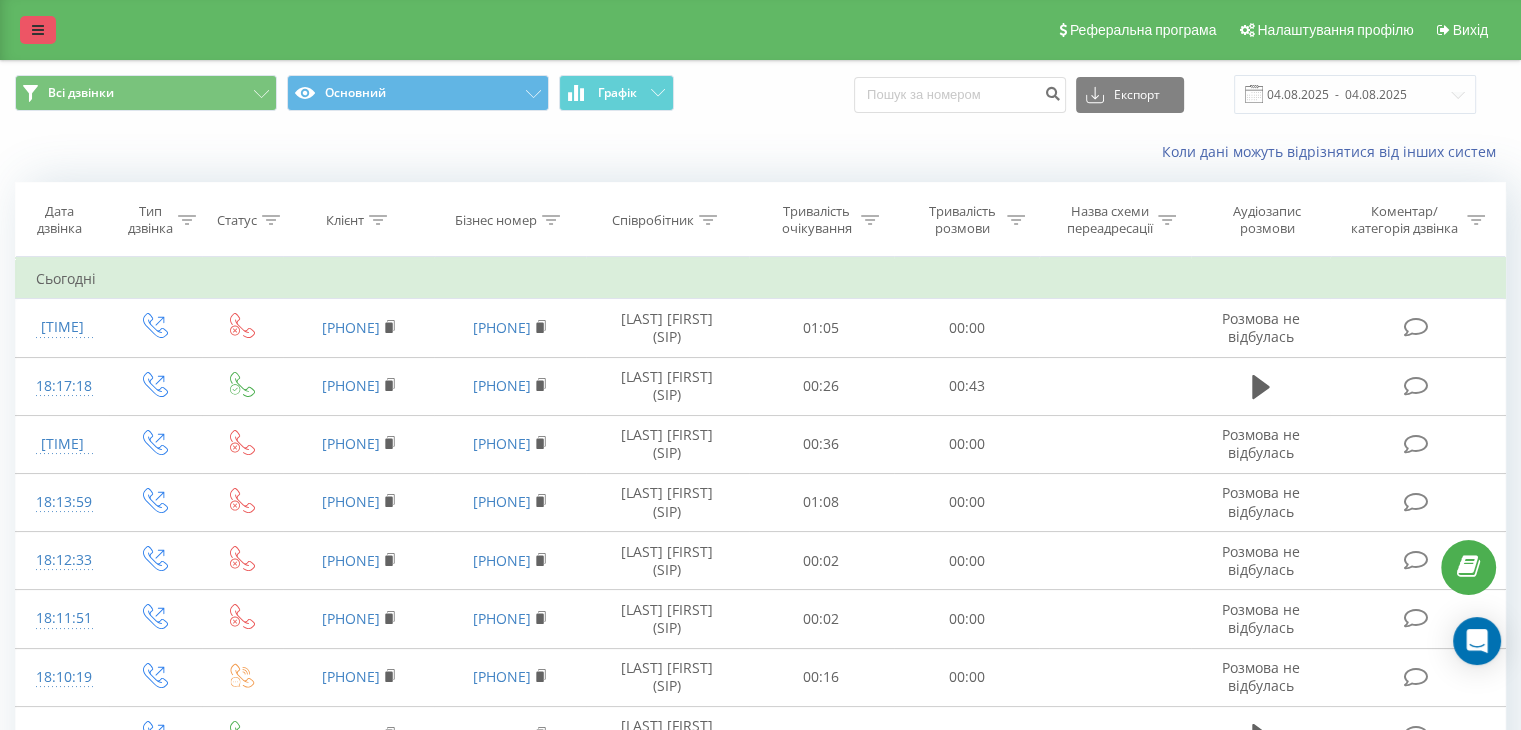 click at bounding box center (38, 30) 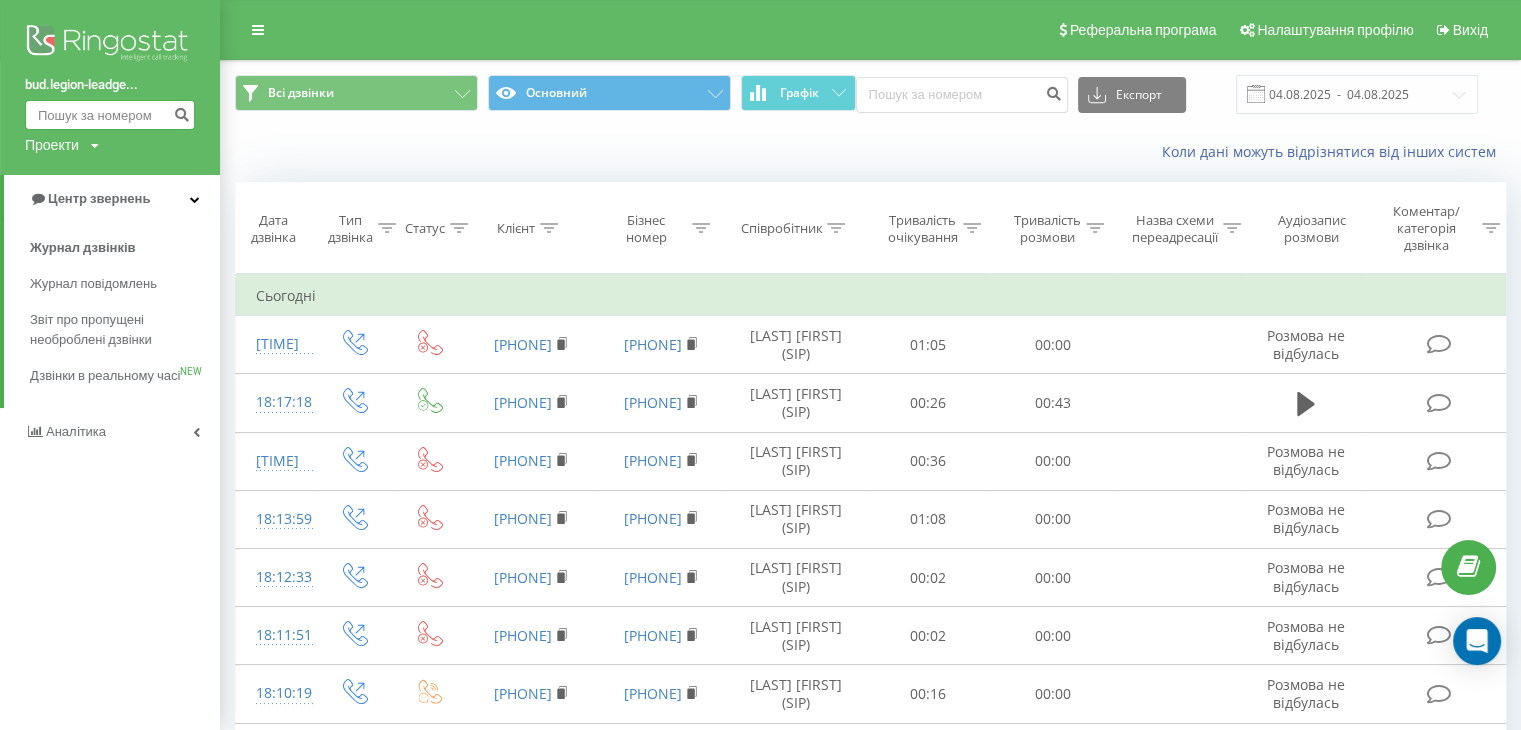 click at bounding box center (110, 115) 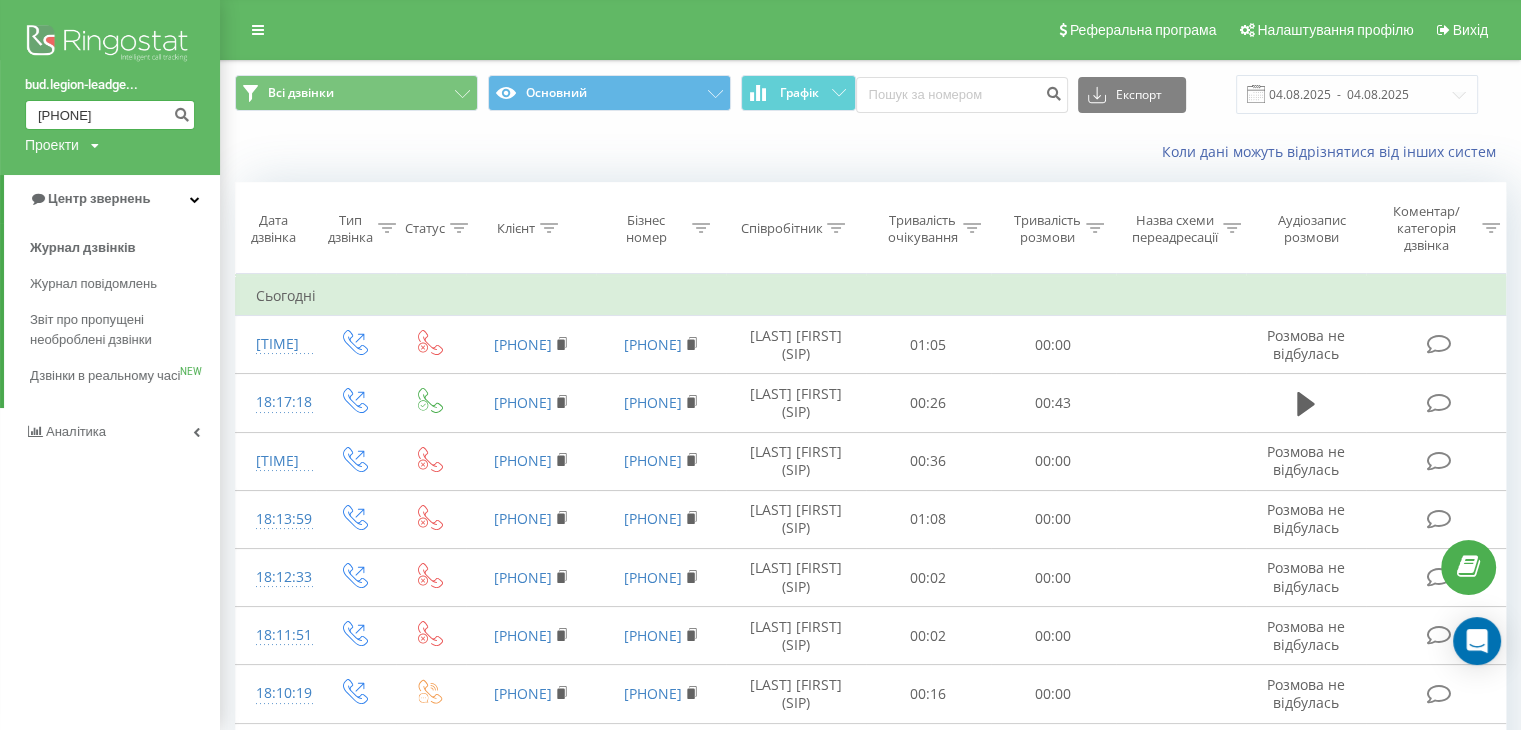 type on "0503730508" 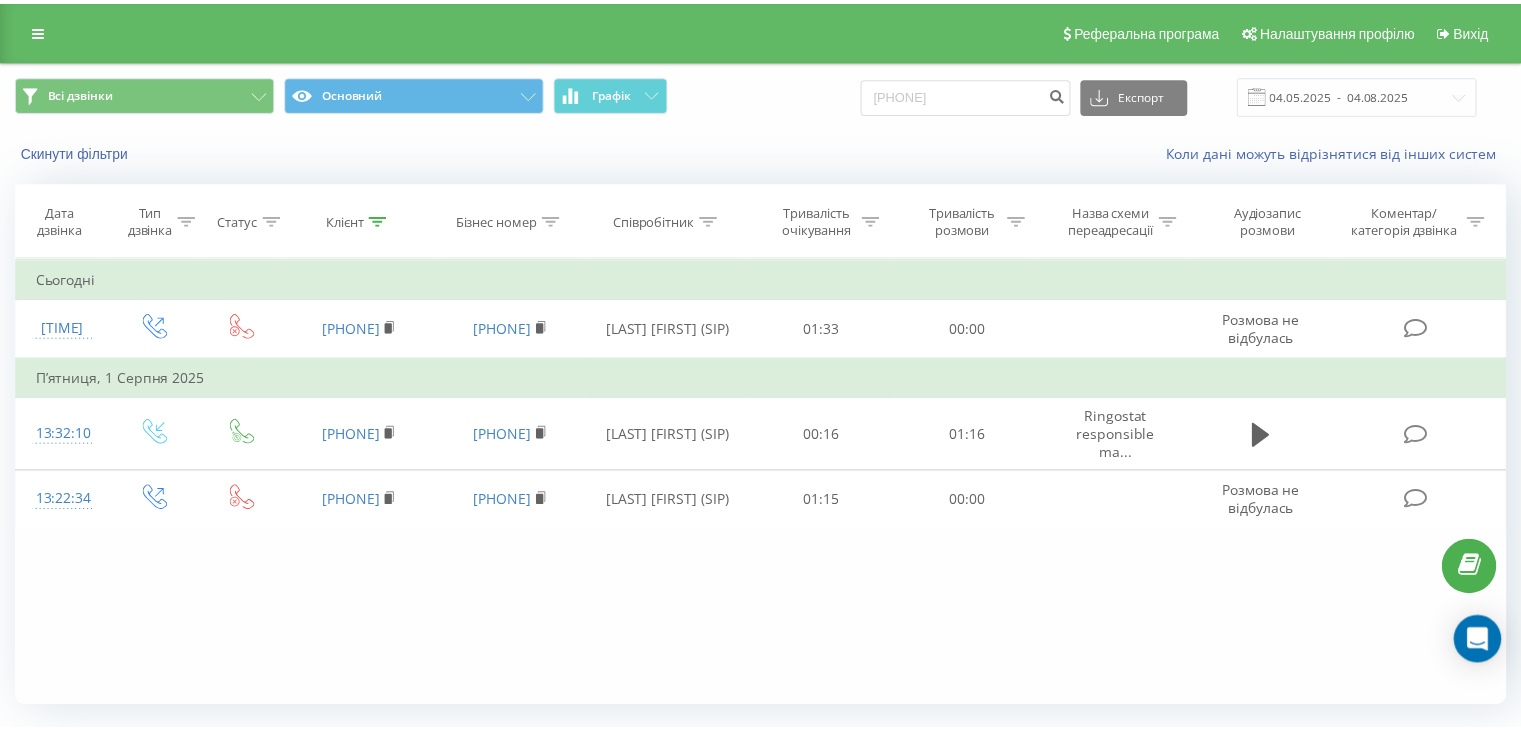scroll, scrollTop: 0, scrollLeft: 0, axis: both 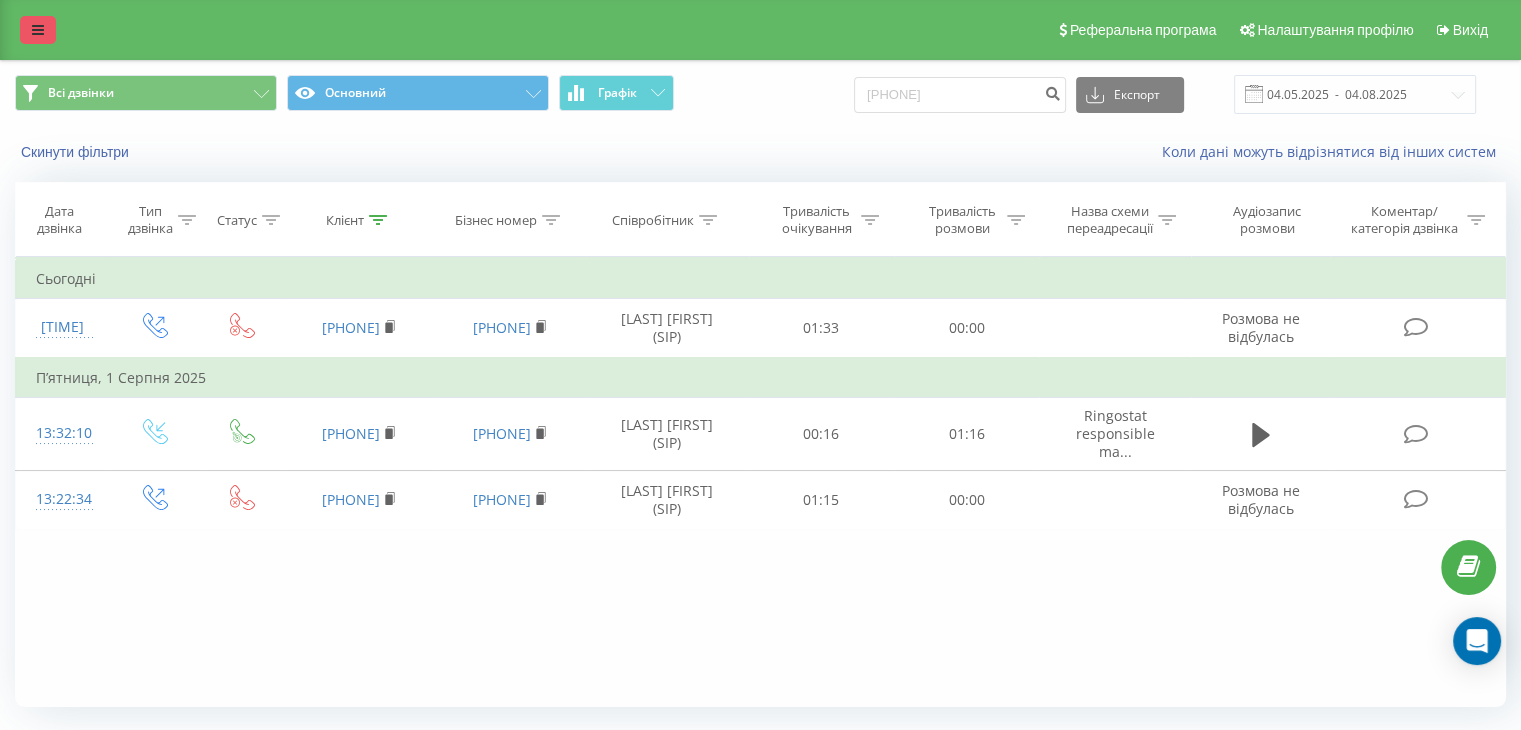click at bounding box center (38, 30) 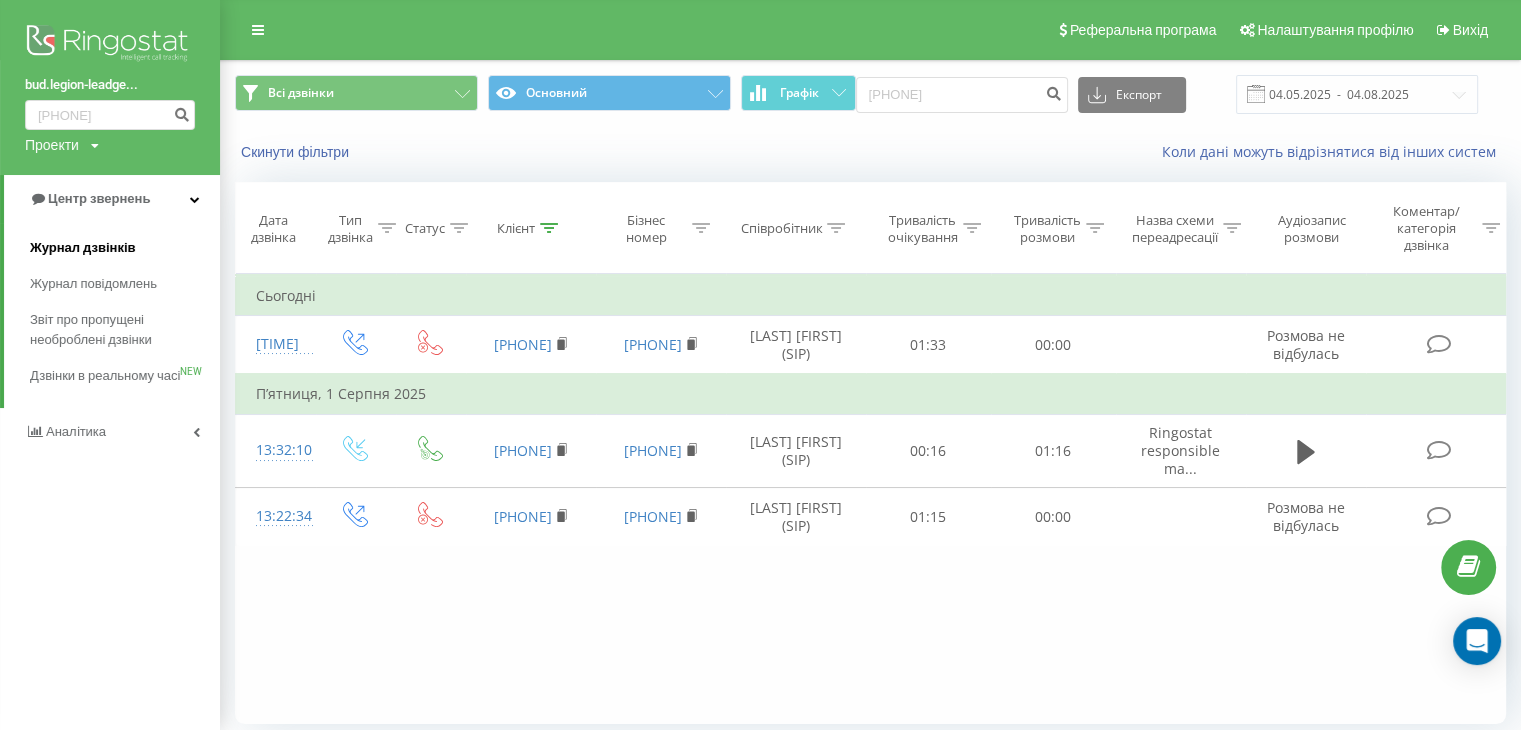 click on "Журнал дзвінків" at bounding box center (83, 248) 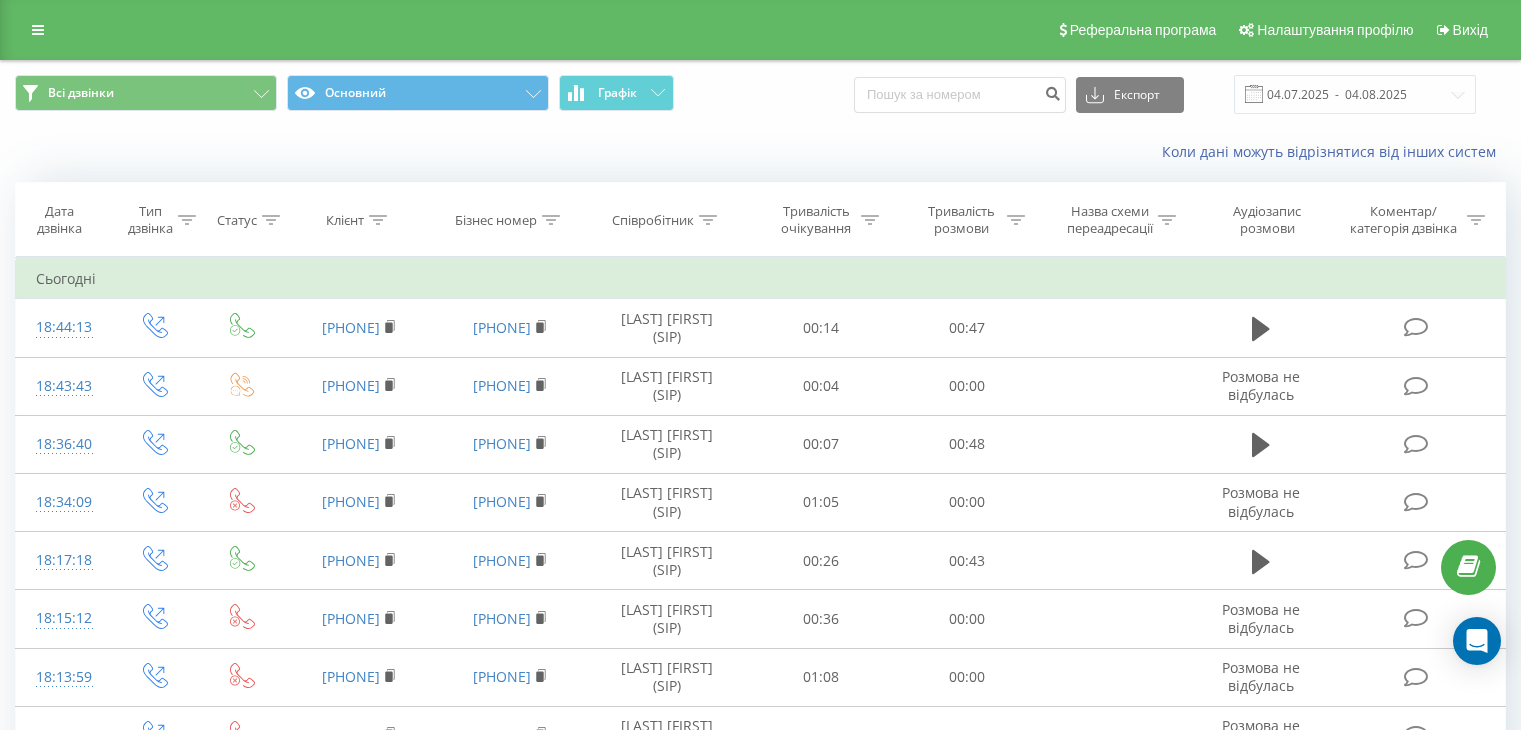 scroll, scrollTop: 0, scrollLeft: 0, axis: both 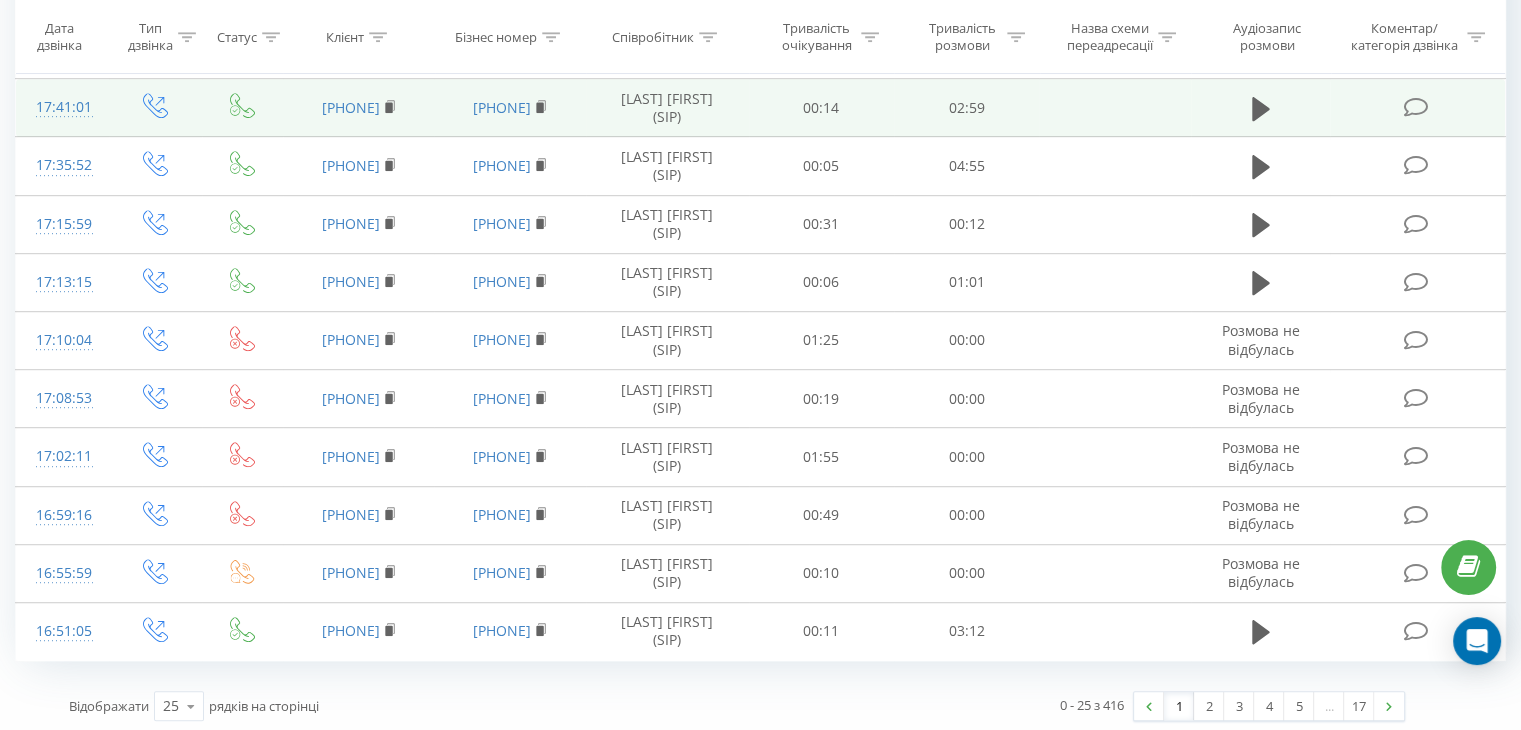 drag, startPoint x: 856, startPoint y: 491, endPoint x: 1354, endPoint y: 98, distance: 634.39185 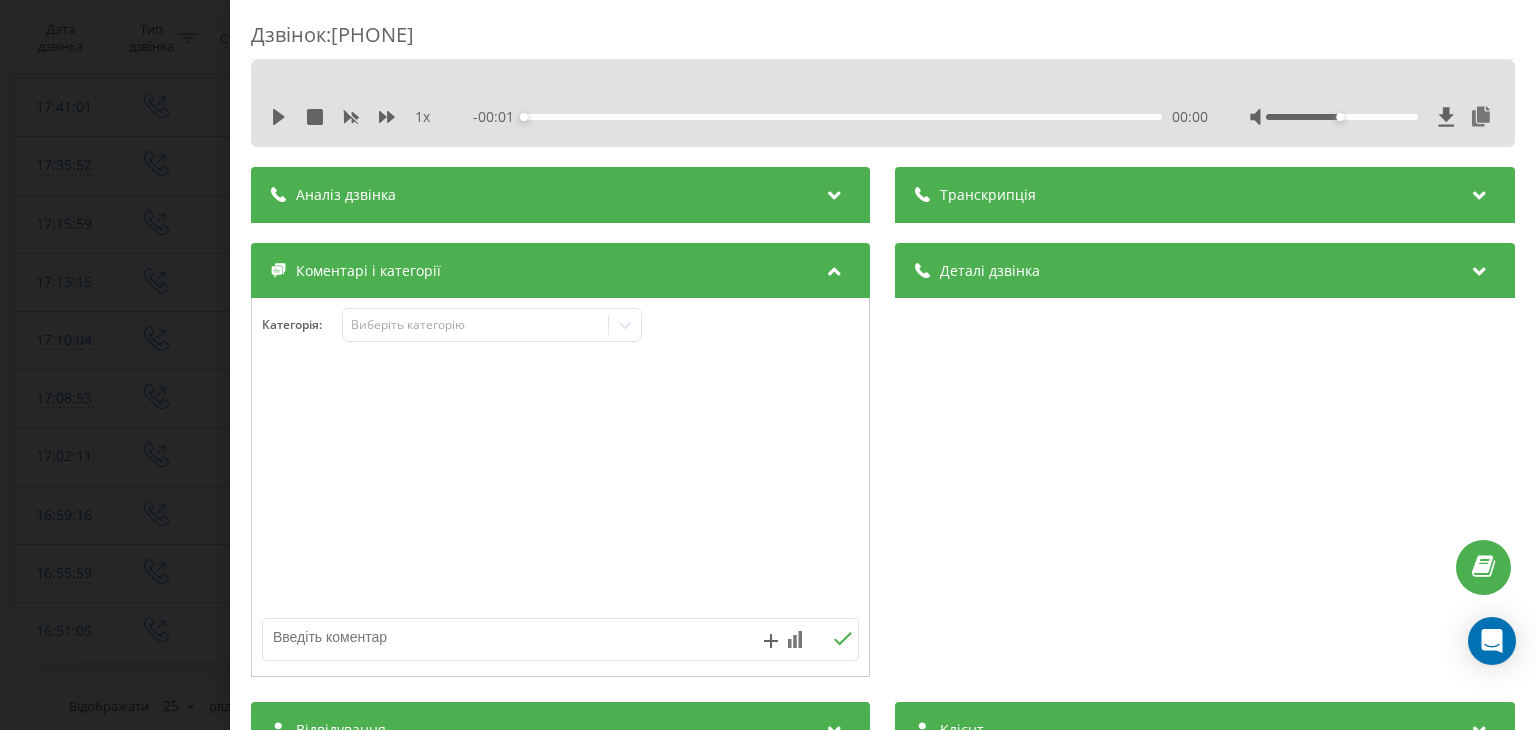 click on "Дзвінок :  ua5_-1754318461.10902304   1 x  - 00:01 00:00   00:00   Транскрипція Для AI-аналізу майбутніх дзвінків  налаштуйте та активуйте профіль на сторінці . Якщо профіль вже є і дзвінок відповідає його умовам, оновіть сторінку через 10 хвилин - AI аналізує поточний дзвінок. Аналіз дзвінка Для AI-аналізу майбутніх дзвінків  налаштуйте та активуйте профіль на сторінці . Якщо профіль вже є і дзвінок відповідає його умовам, оновіть сторінку через 10 хвилин - AI аналізує поточний дзвінок. Деталі дзвінка Загальне Дата дзвінка 2025-08-04 17:41:01 Тип дзвінка Вихідний Статус дзвінка Успішний 380732289240" at bounding box center (768, 365) 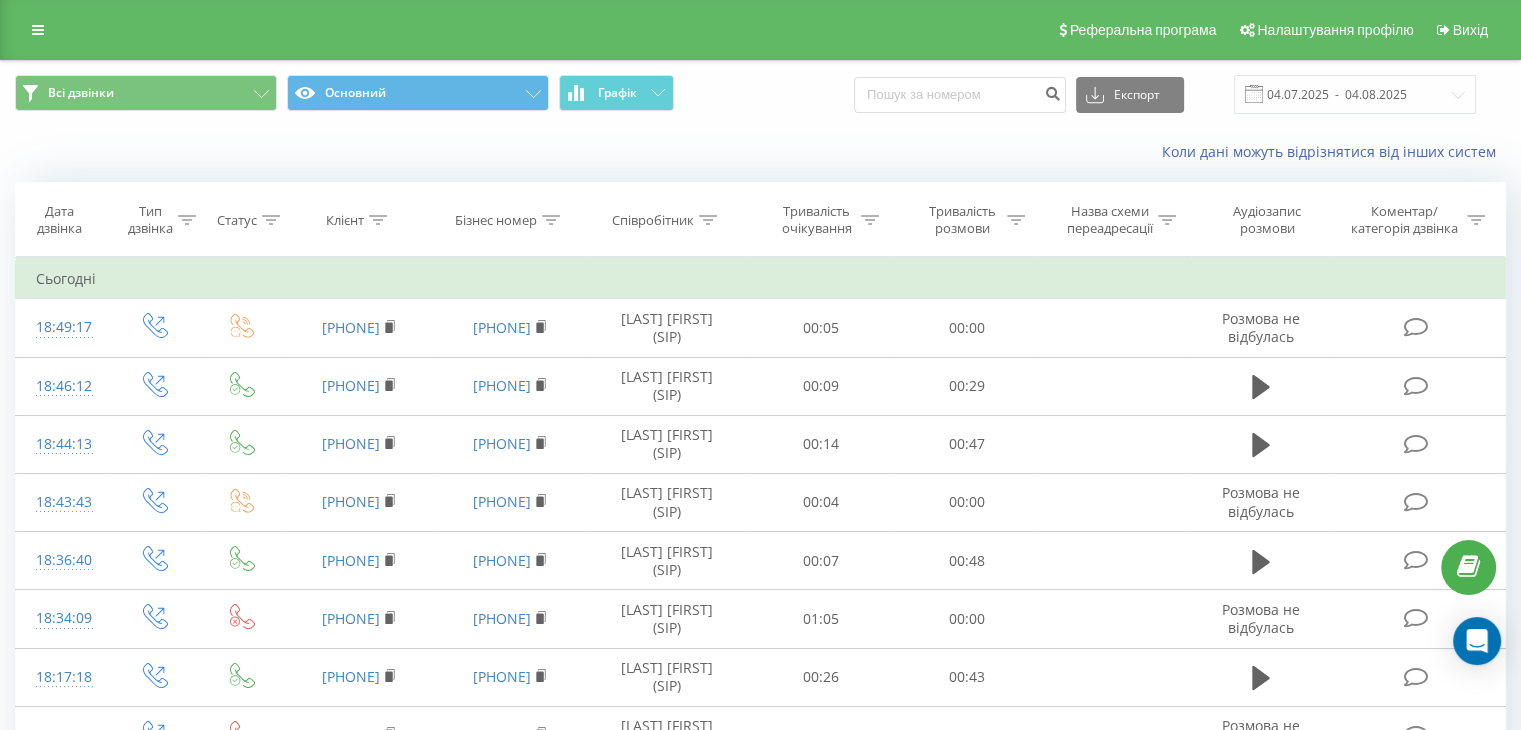 scroll, scrollTop: 3, scrollLeft: 0, axis: vertical 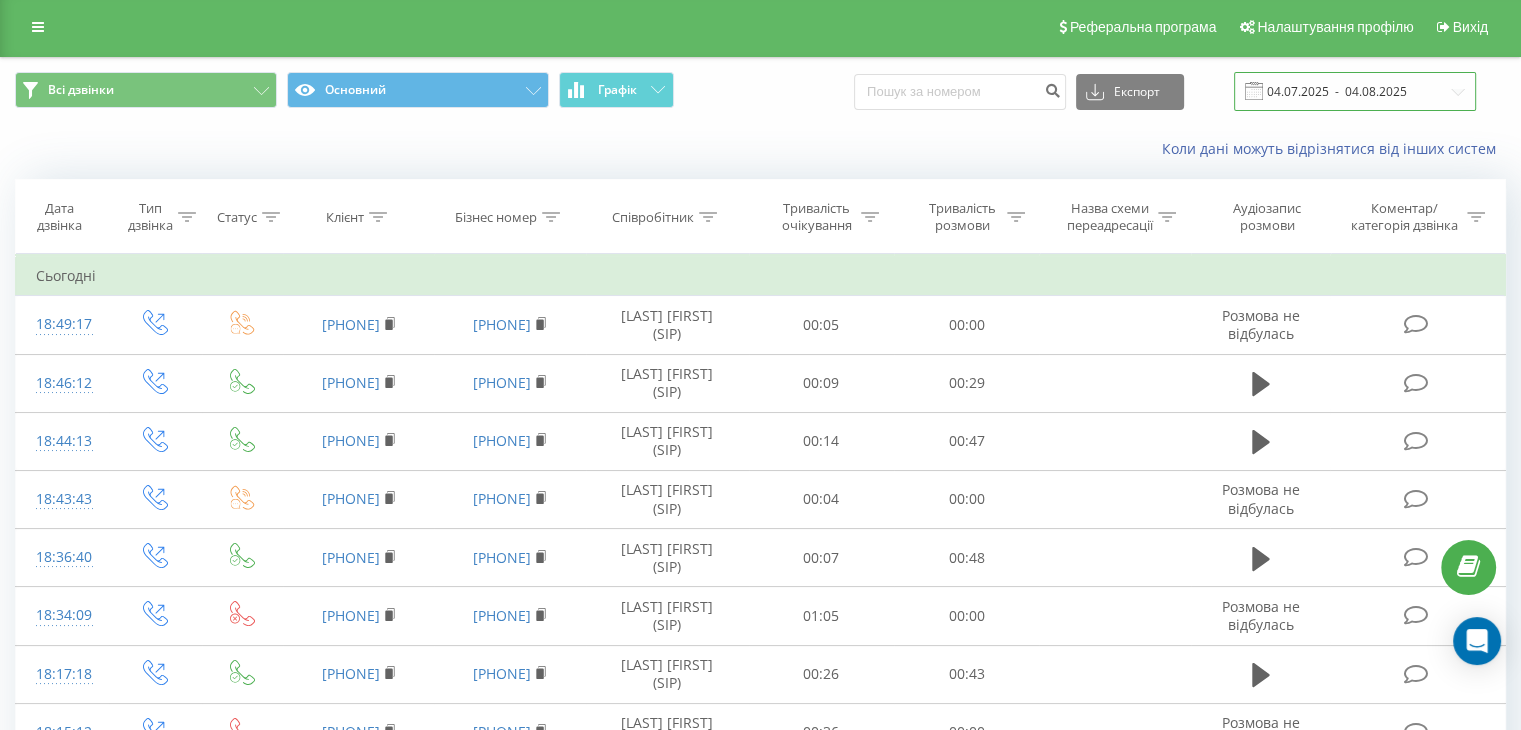 click on "04.07.2025  -  04.08.2025" at bounding box center [1355, 91] 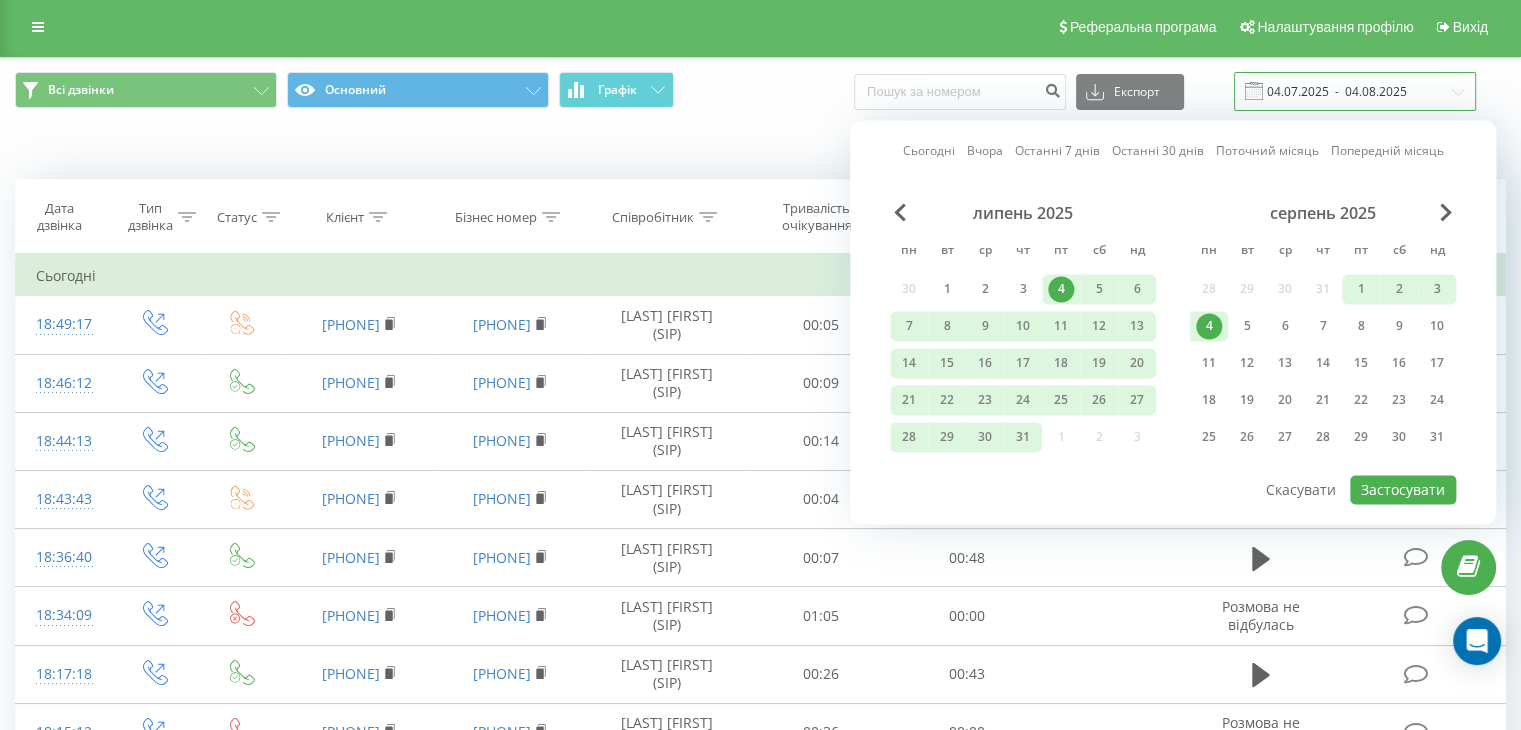 click on "04.07.2025  -  04.08.2025" at bounding box center (1355, 91) 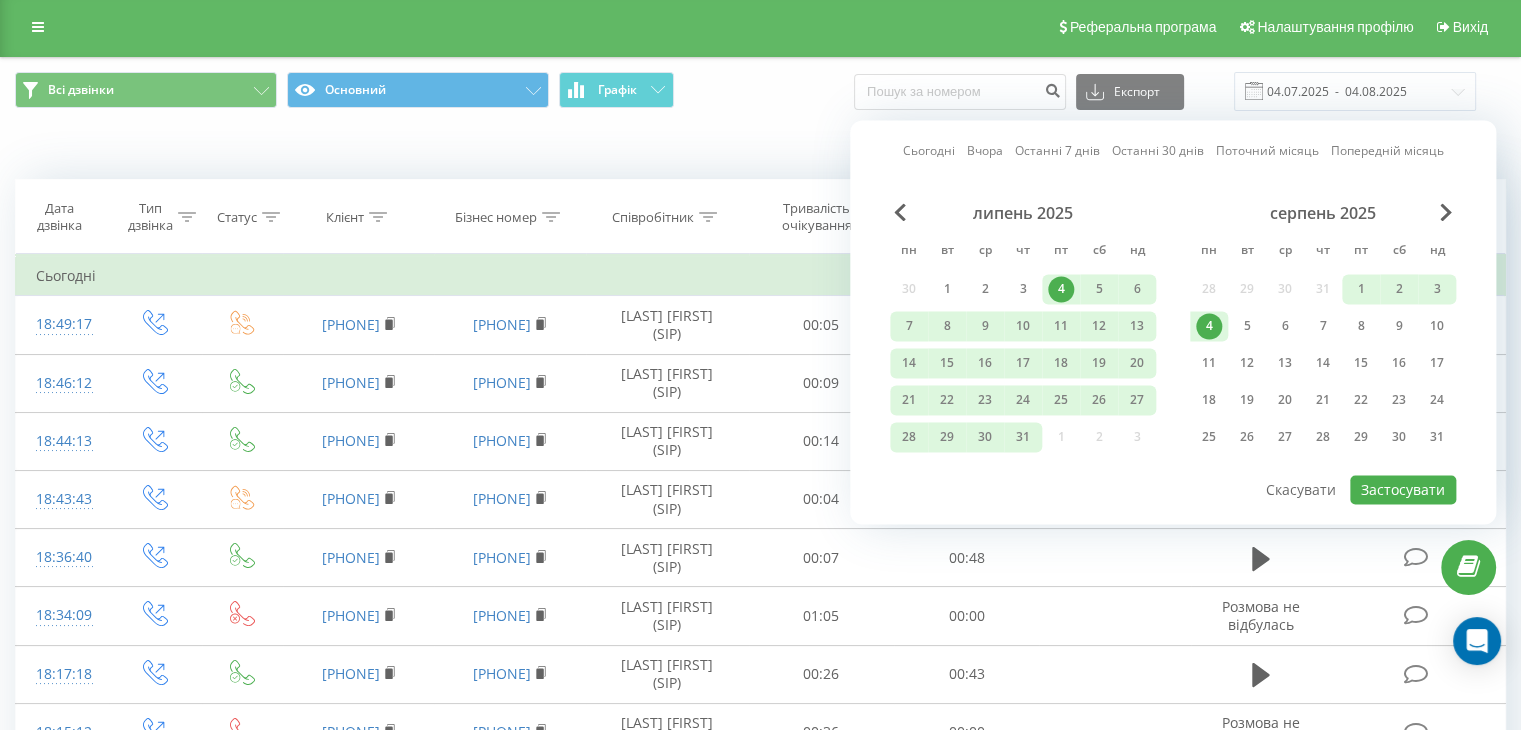 click on "4" at bounding box center (1209, 326) 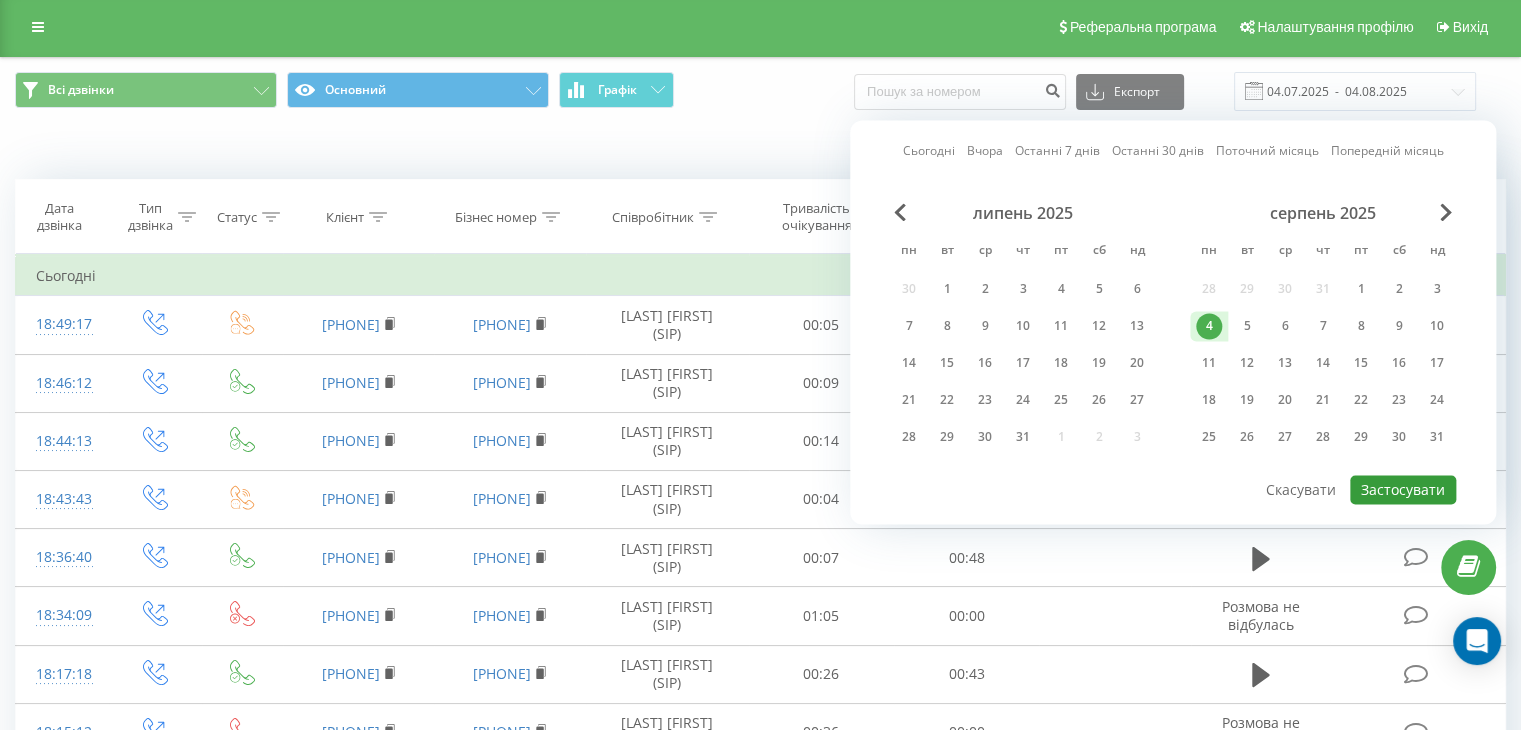 click on "Застосувати" at bounding box center (1403, 489) 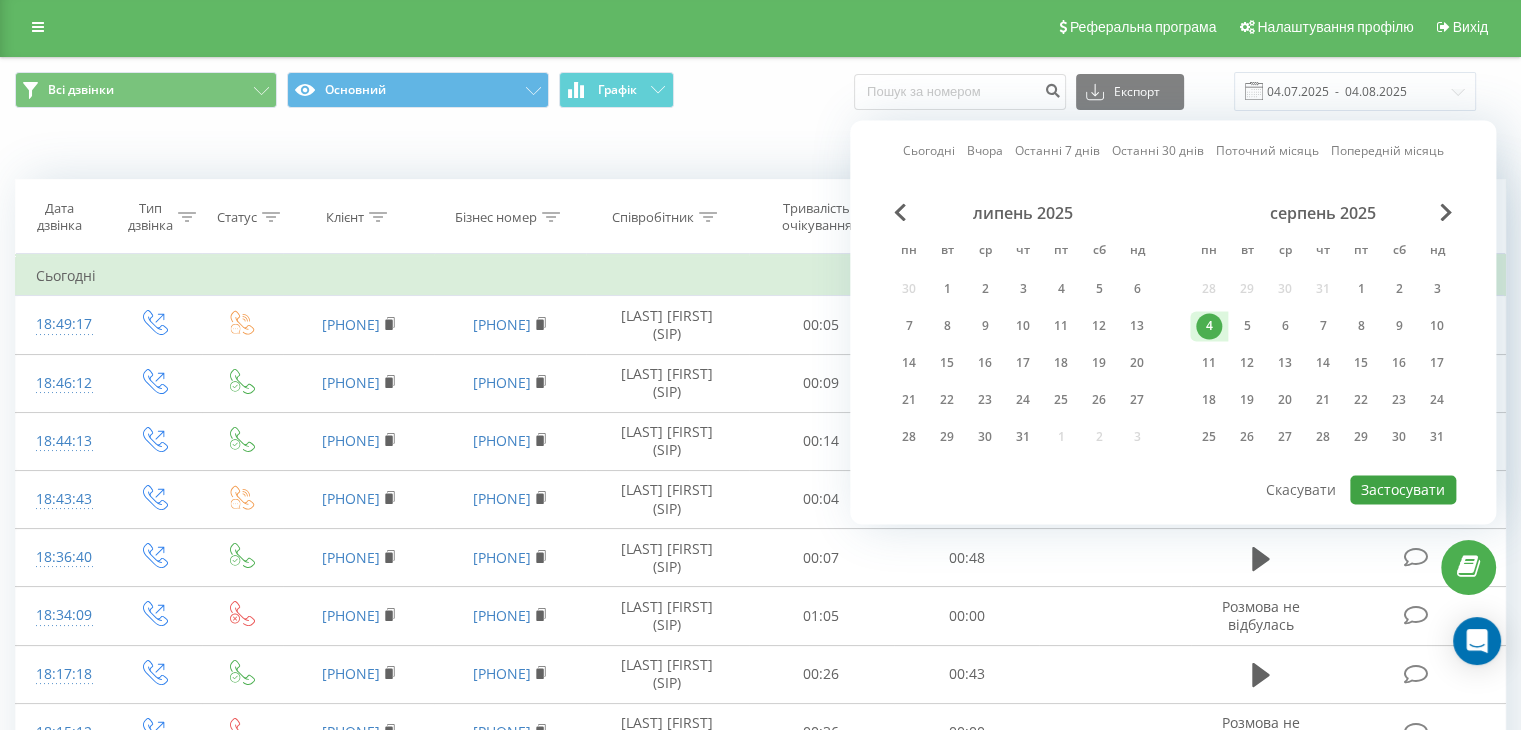 type on "04.08.2025  -  04.08.2025" 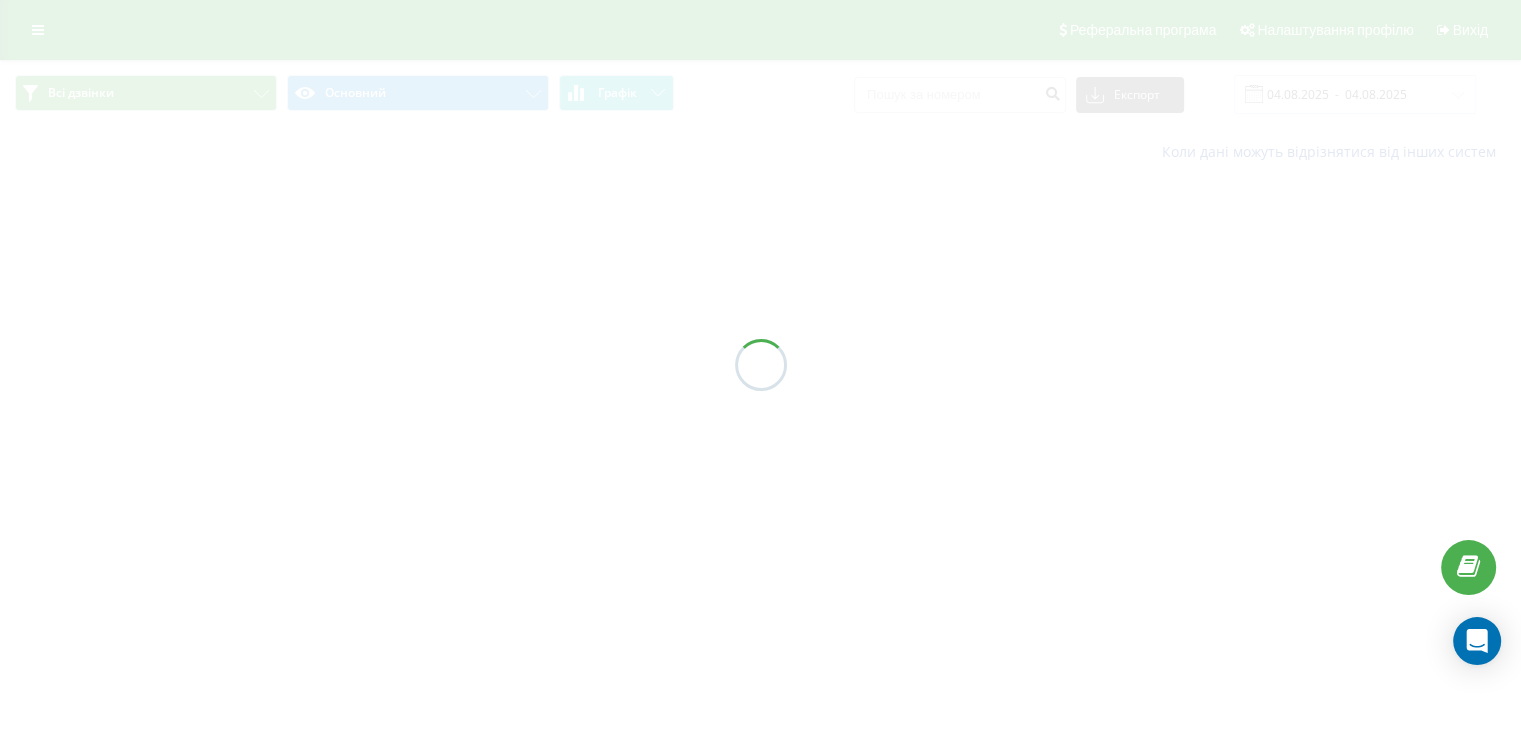 scroll, scrollTop: 0, scrollLeft: 0, axis: both 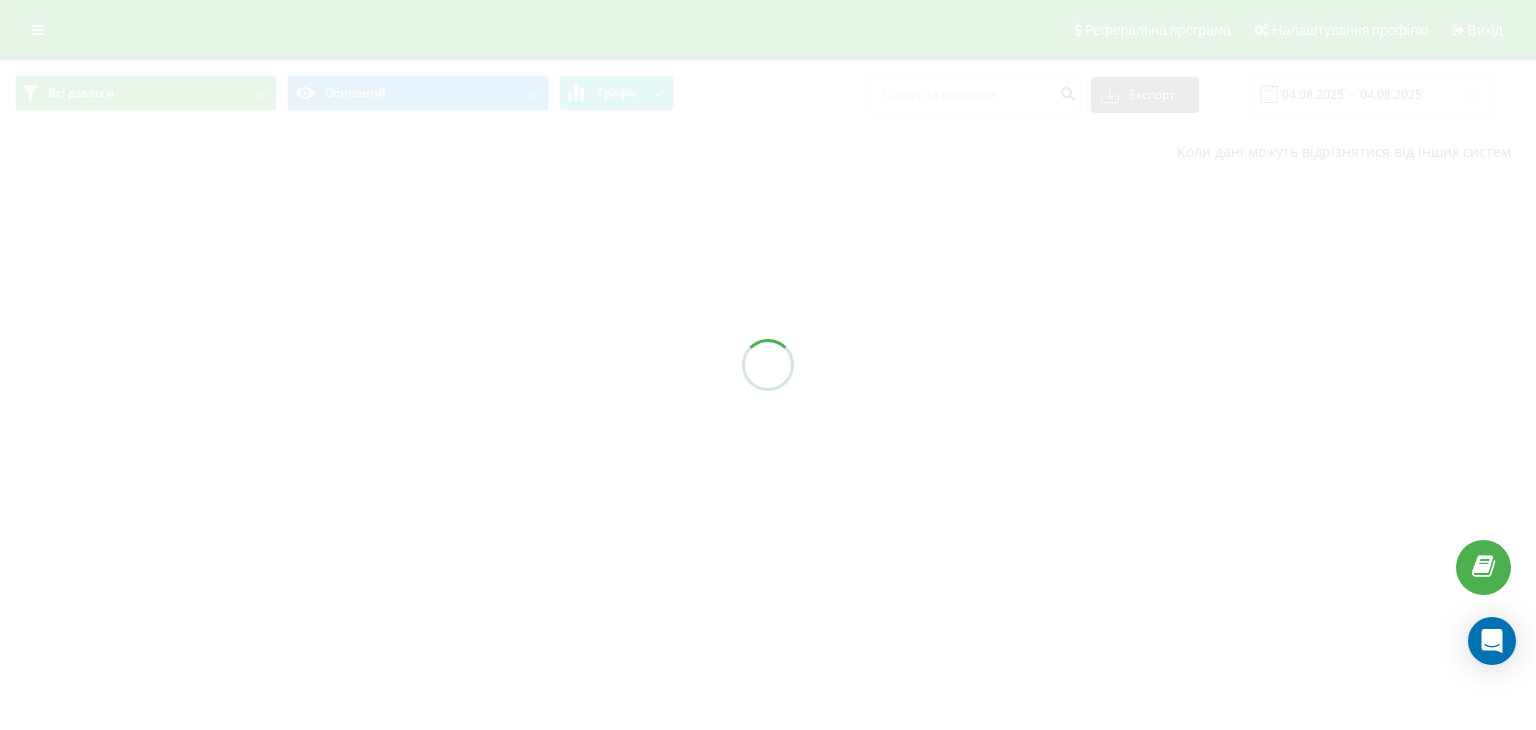 click at bounding box center [768, 365] 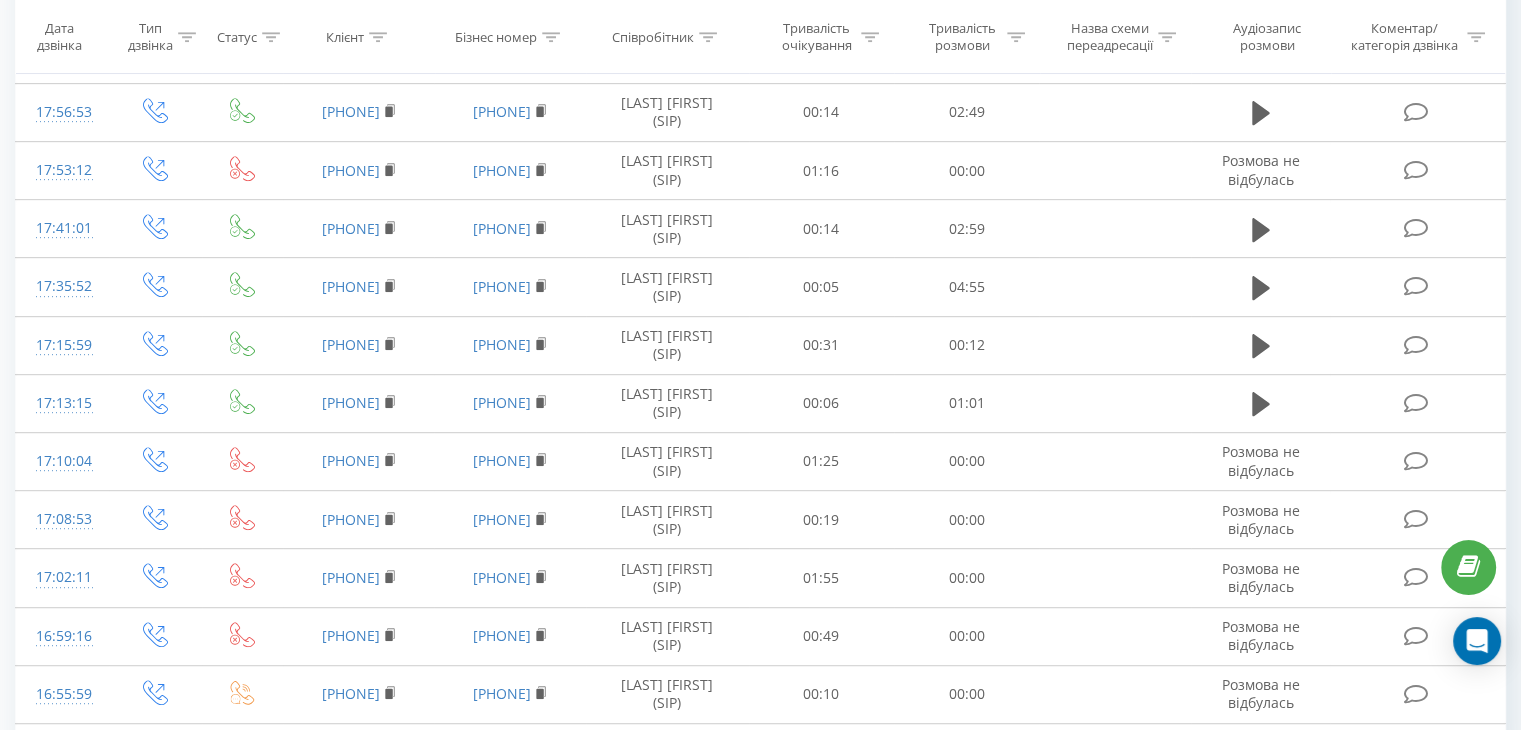 scroll, scrollTop: 1093, scrollLeft: 0, axis: vertical 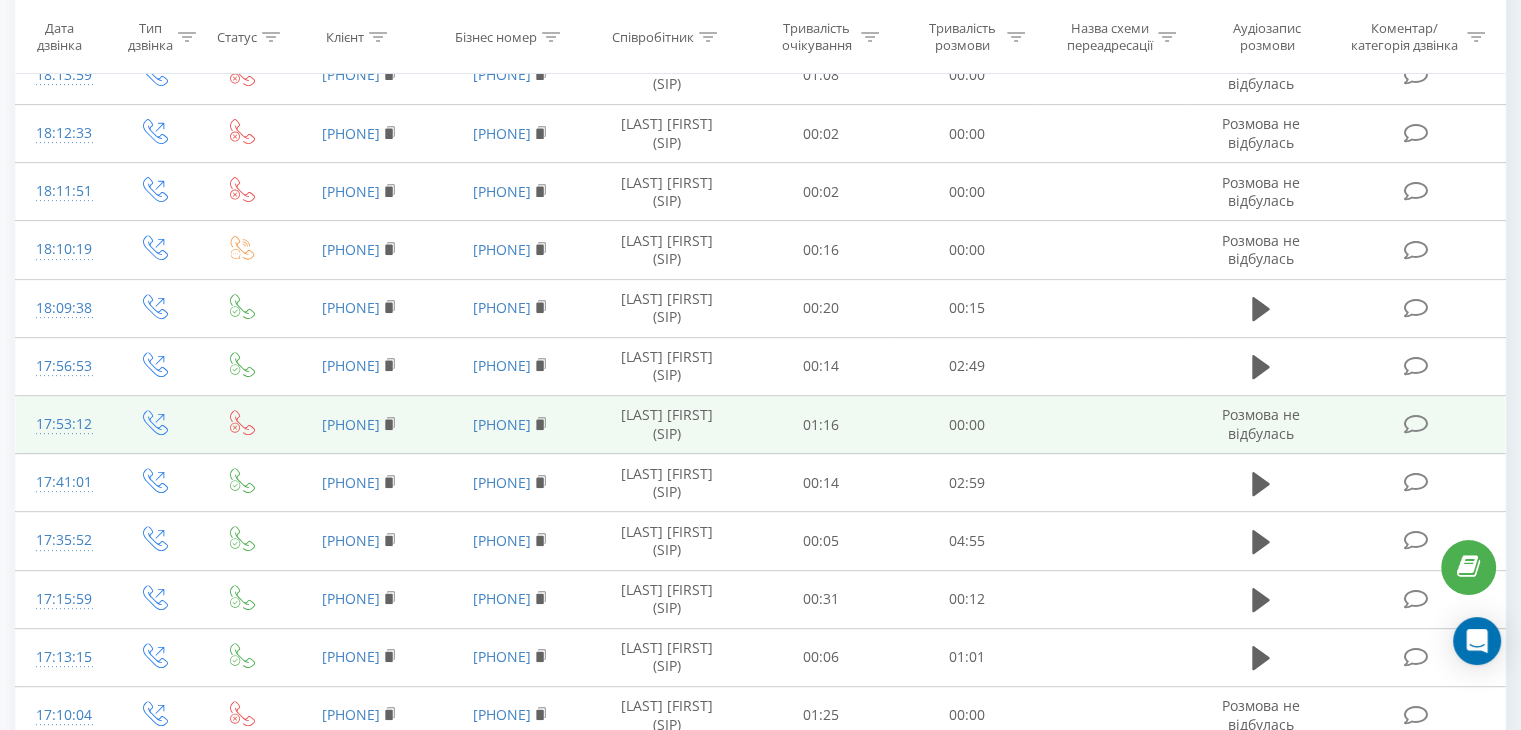 click at bounding box center (1114, 425) 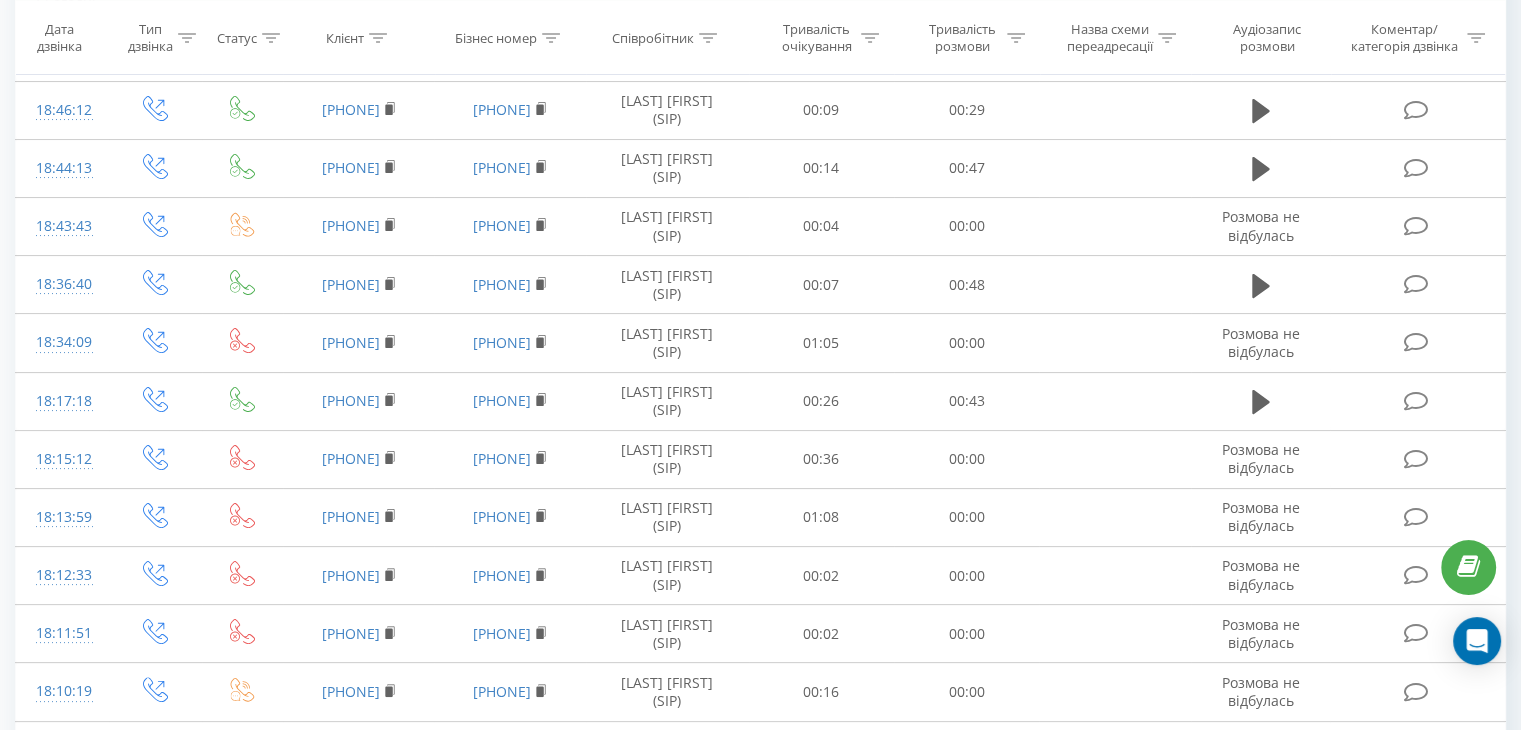 scroll, scrollTop: 0, scrollLeft: 0, axis: both 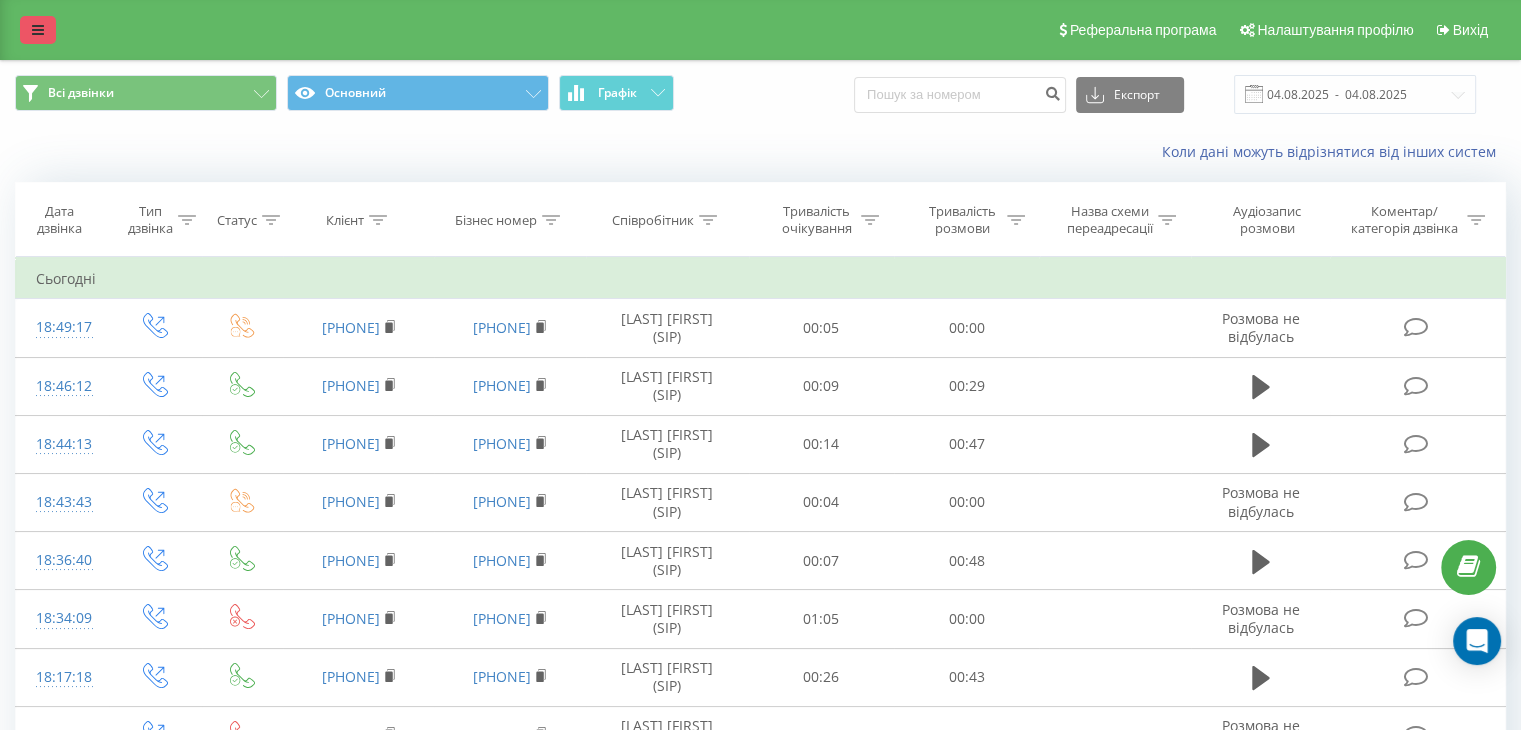 click at bounding box center (38, 30) 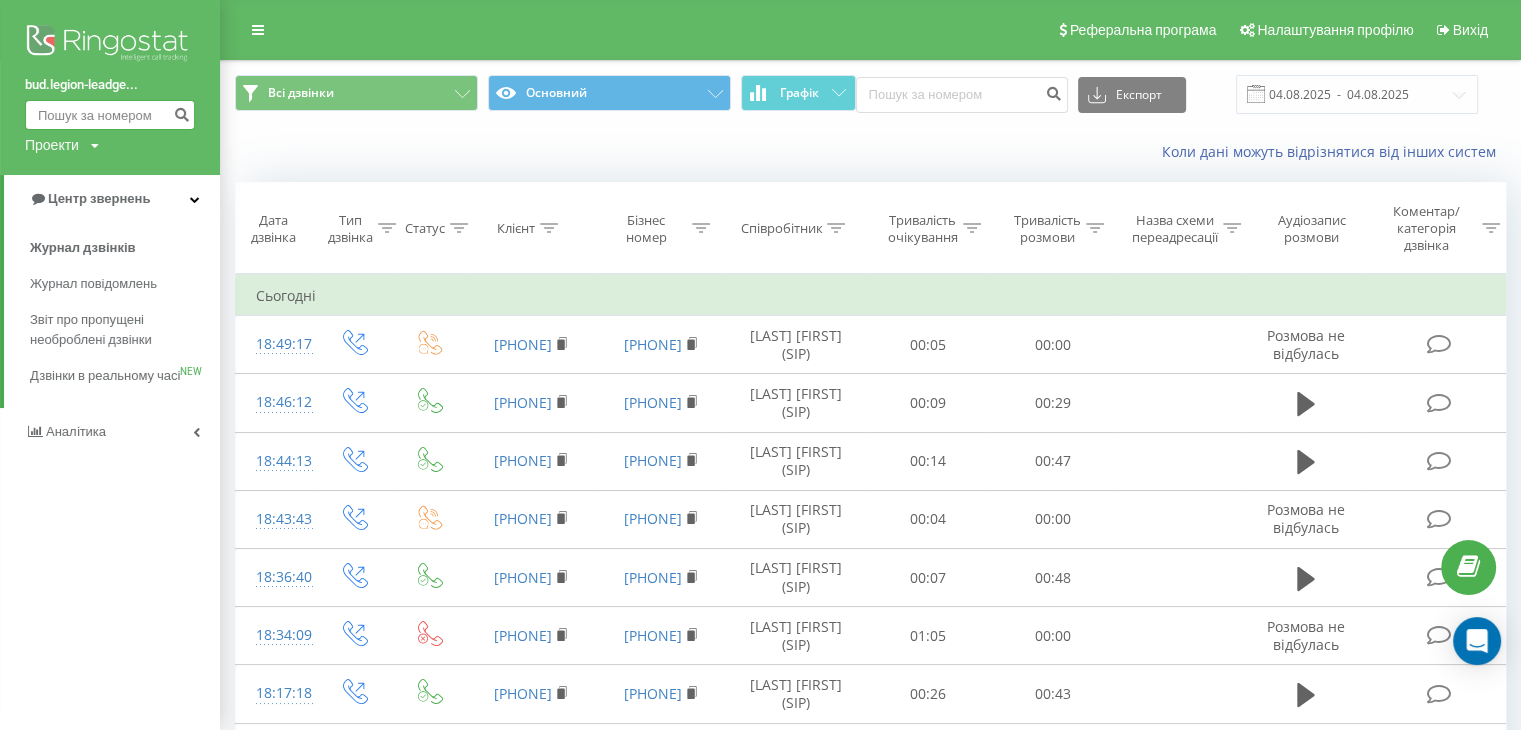 click at bounding box center (110, 115) 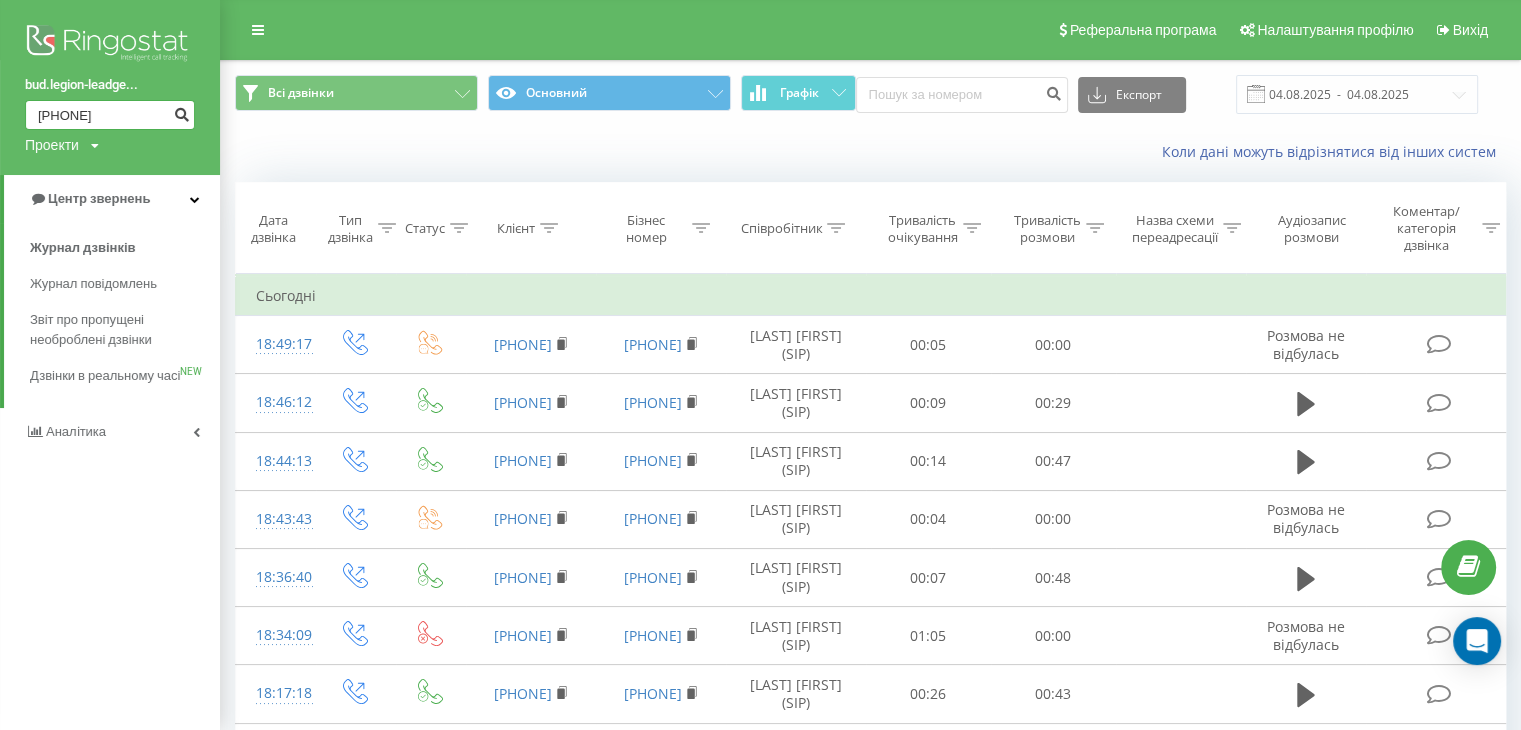 type on "0672973892" 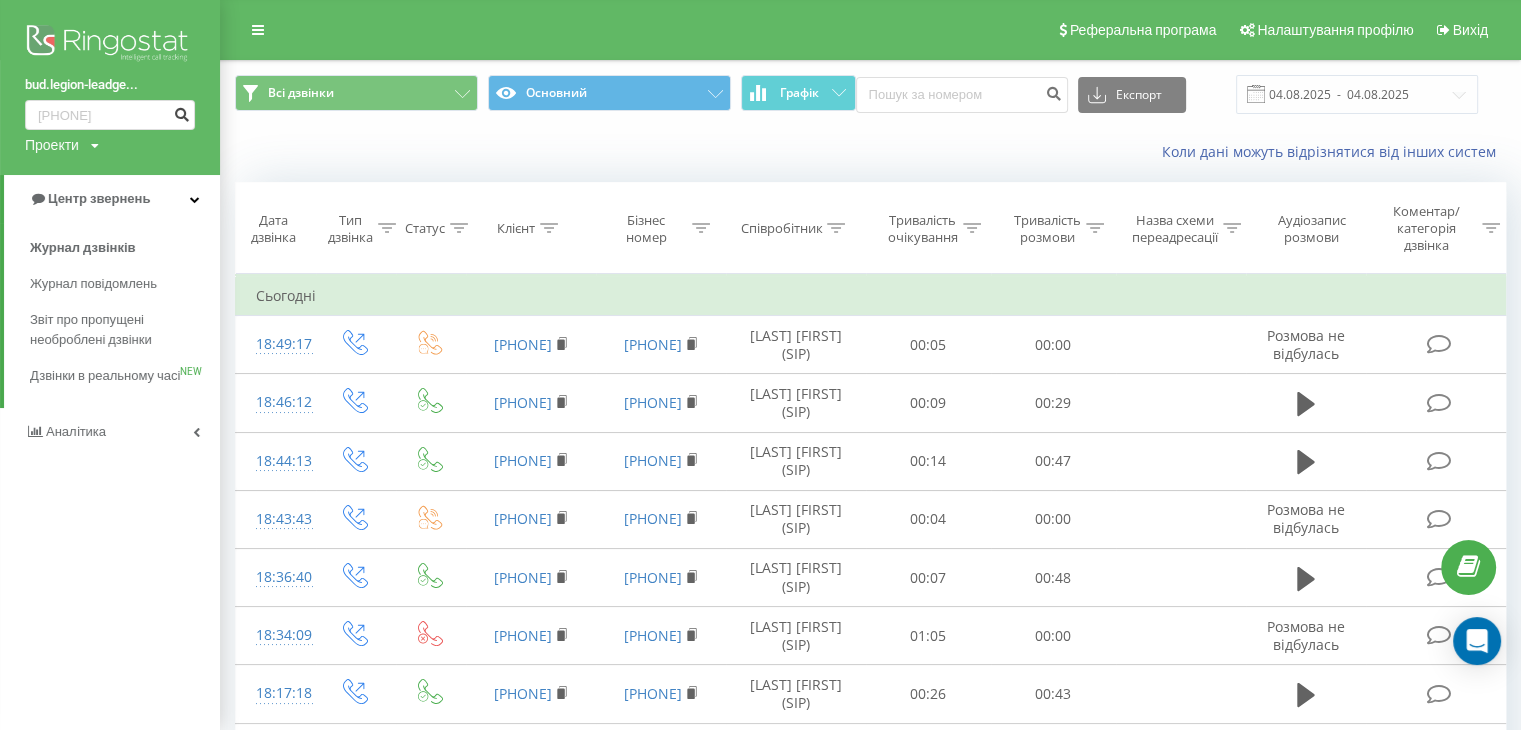 click at bounding box center [181, 112] 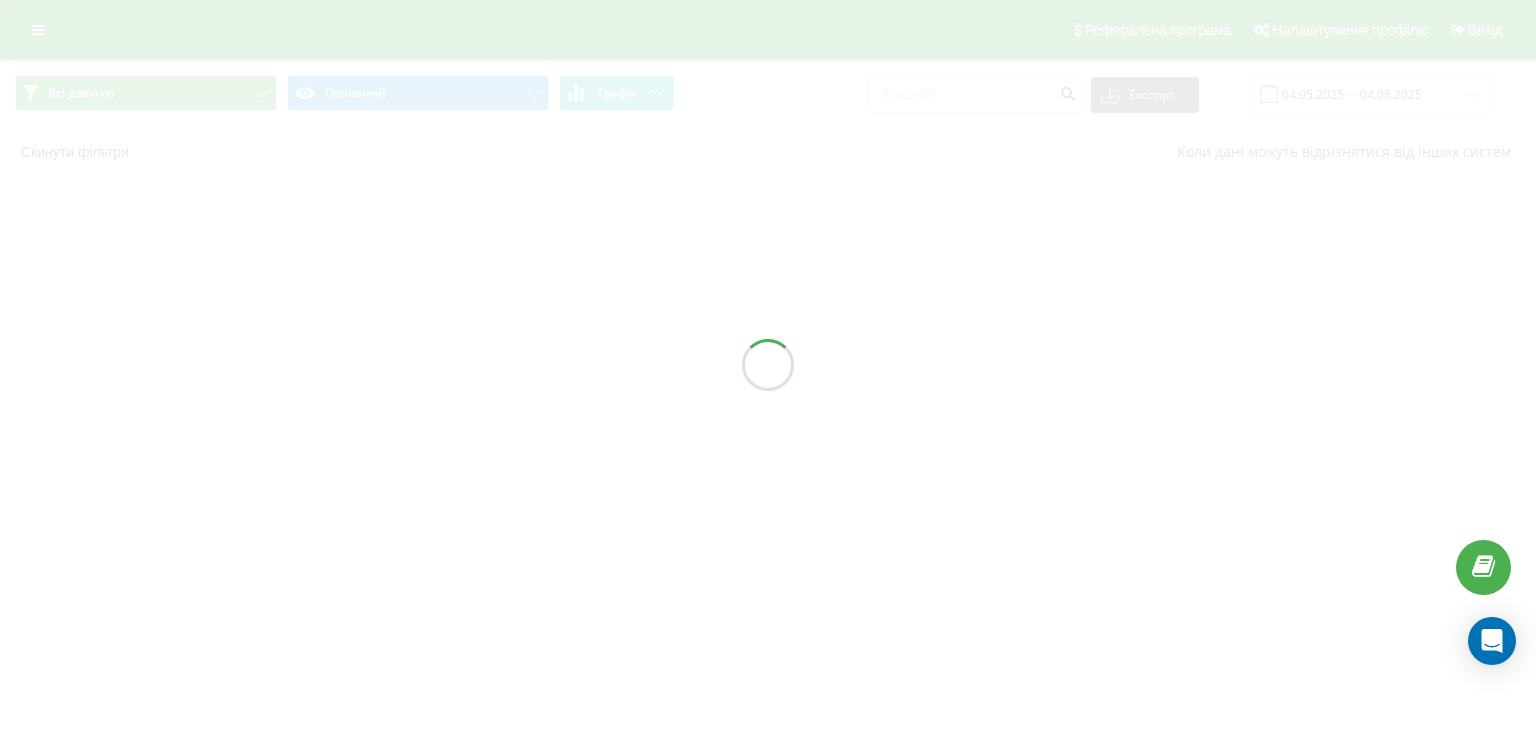 scroll, scrollTop: 0, scrollLeft: 0, axis: both 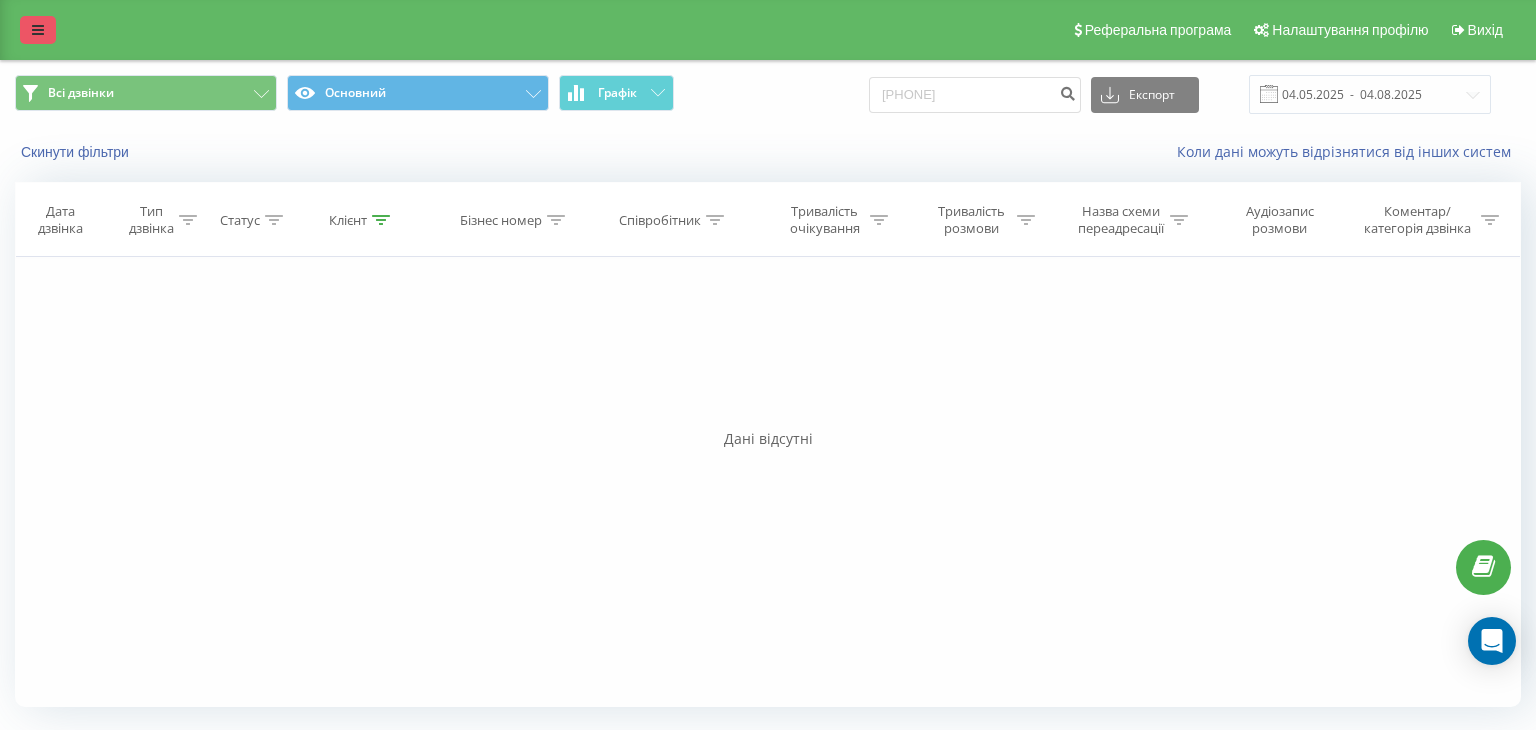 click at bounding box center (38, 30) 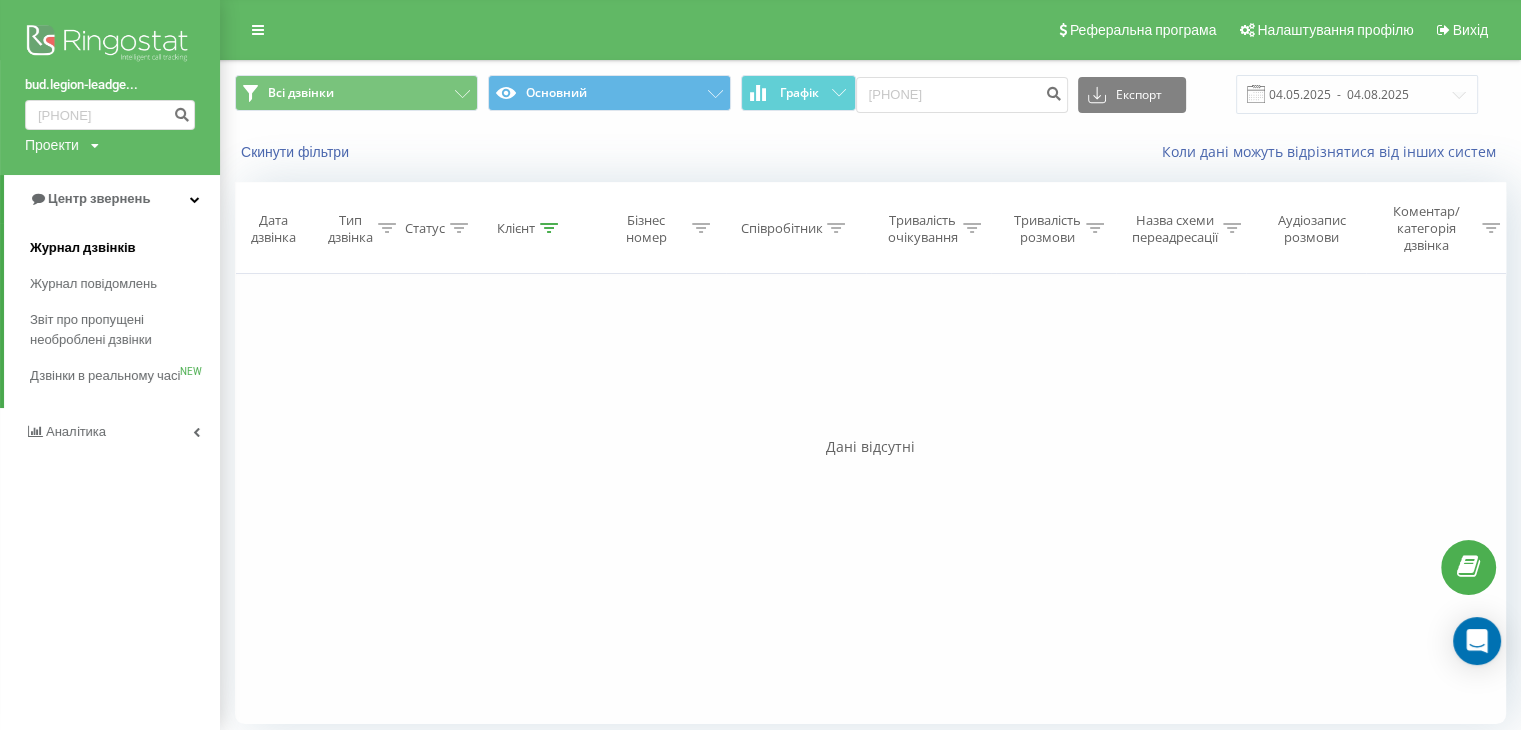 click on "Журнал дзвінків" at bounding box center (83, 248) 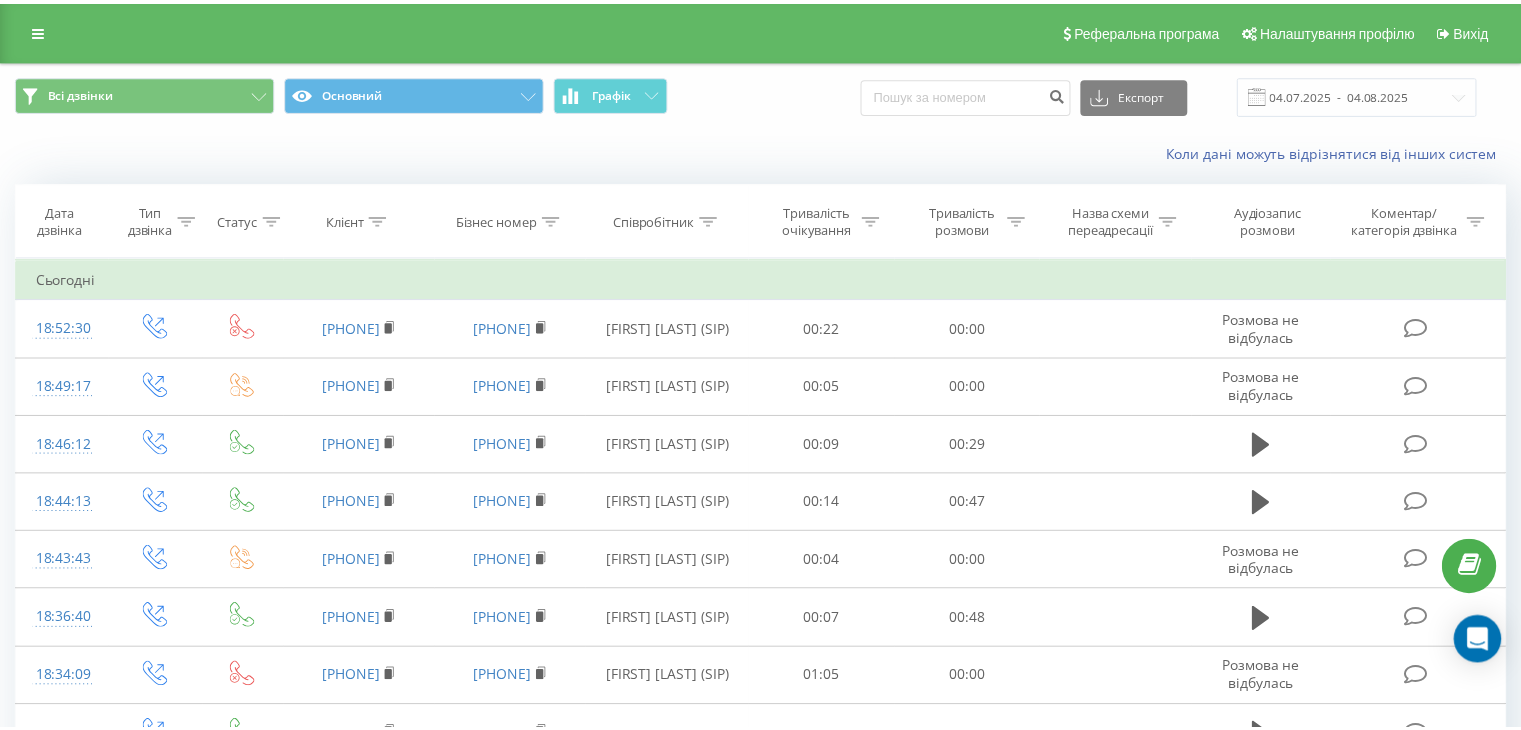 scroll, scrollTop: 0, scrollLeft: 0, axis: both 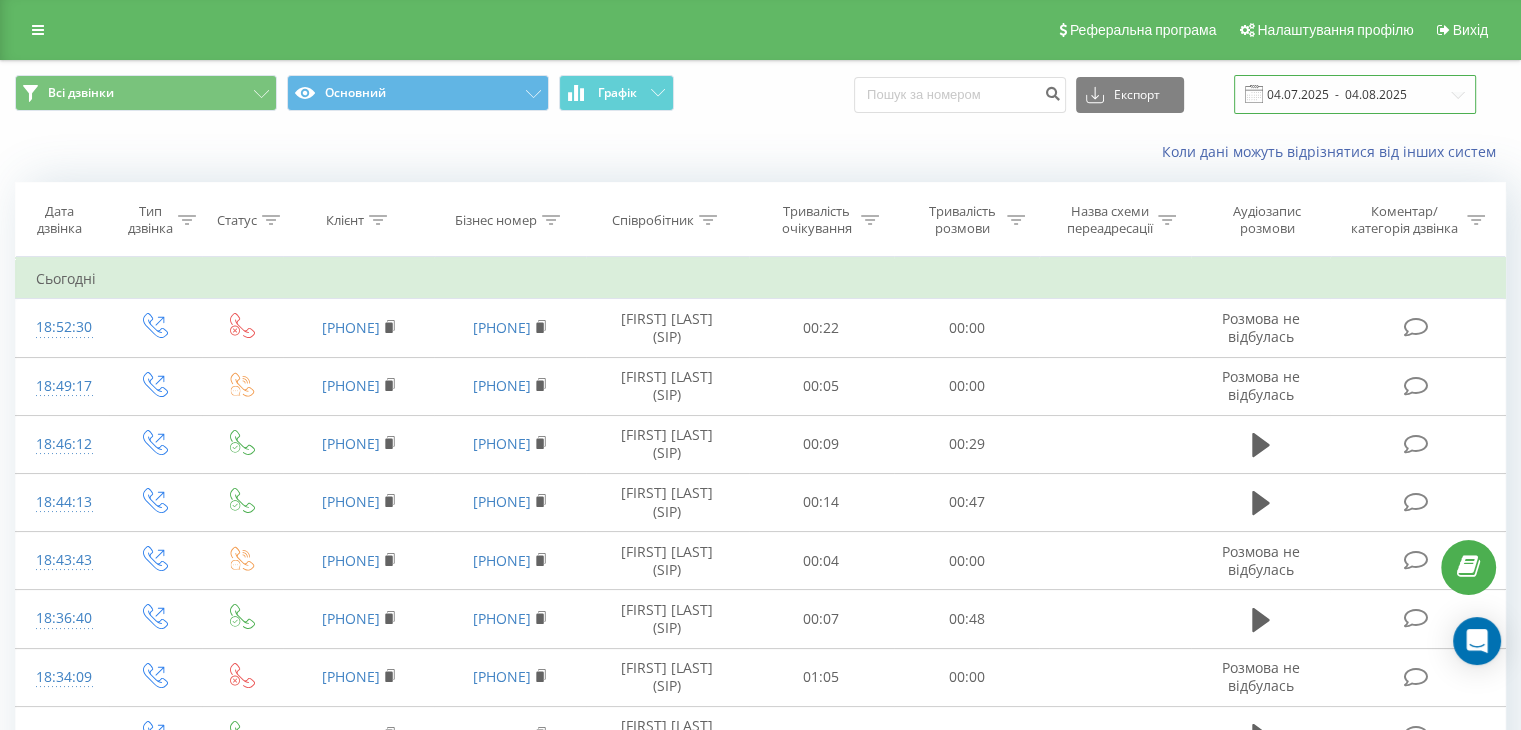 click on "04.07.2025  -  04.08.2025" at bounding box center (1355, 94) 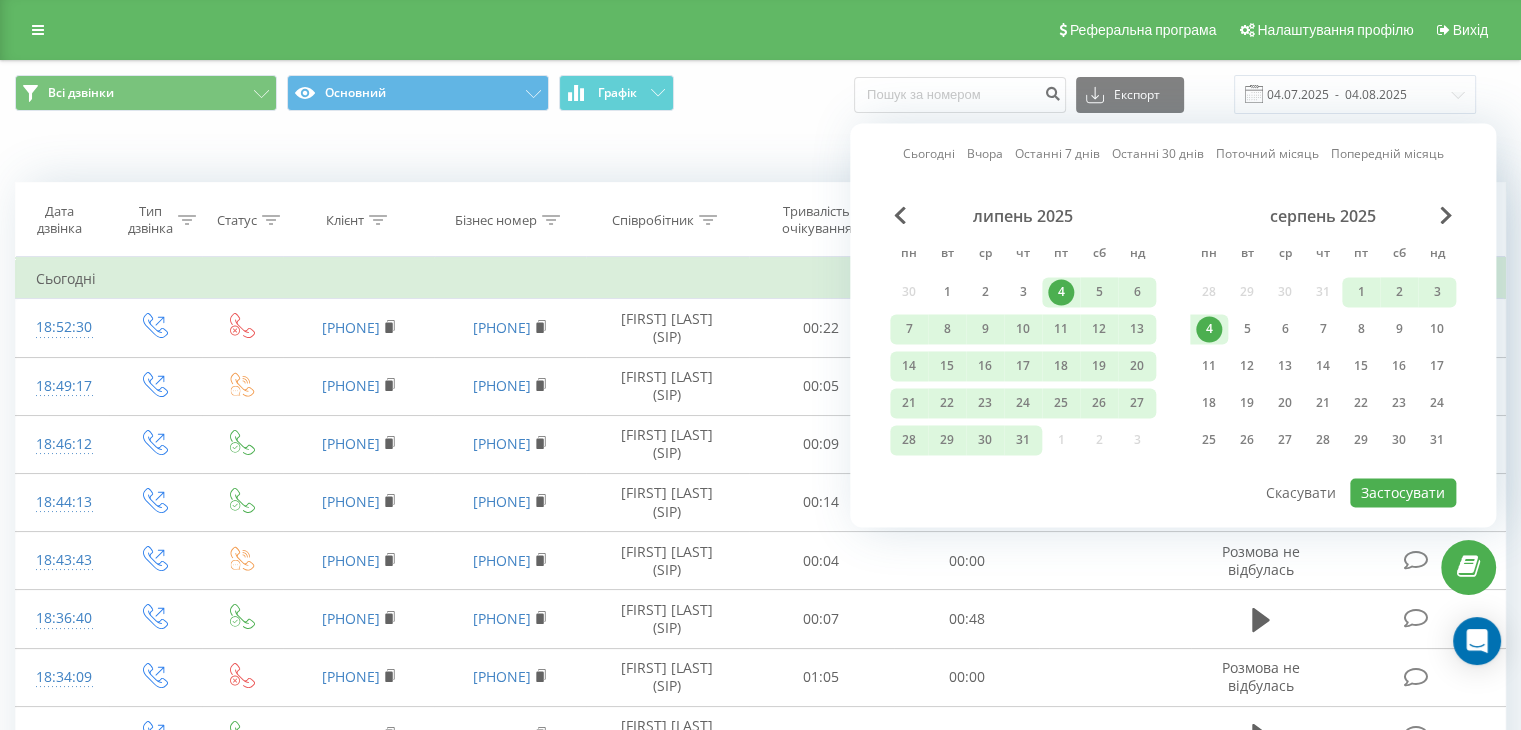 click on "4" at bounding box center (1209, 329) 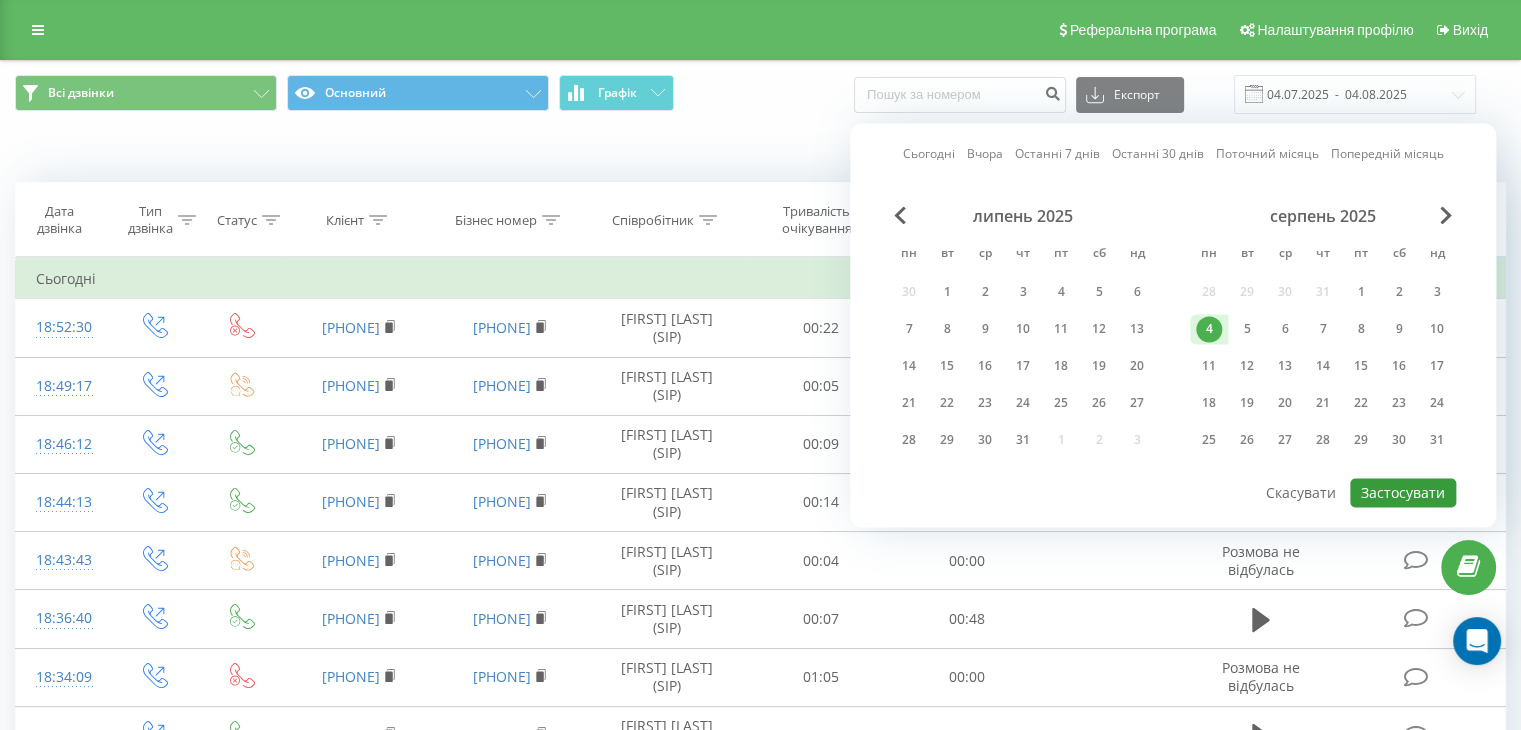 click on "Застосувати" at bounding box center [1403, 492] 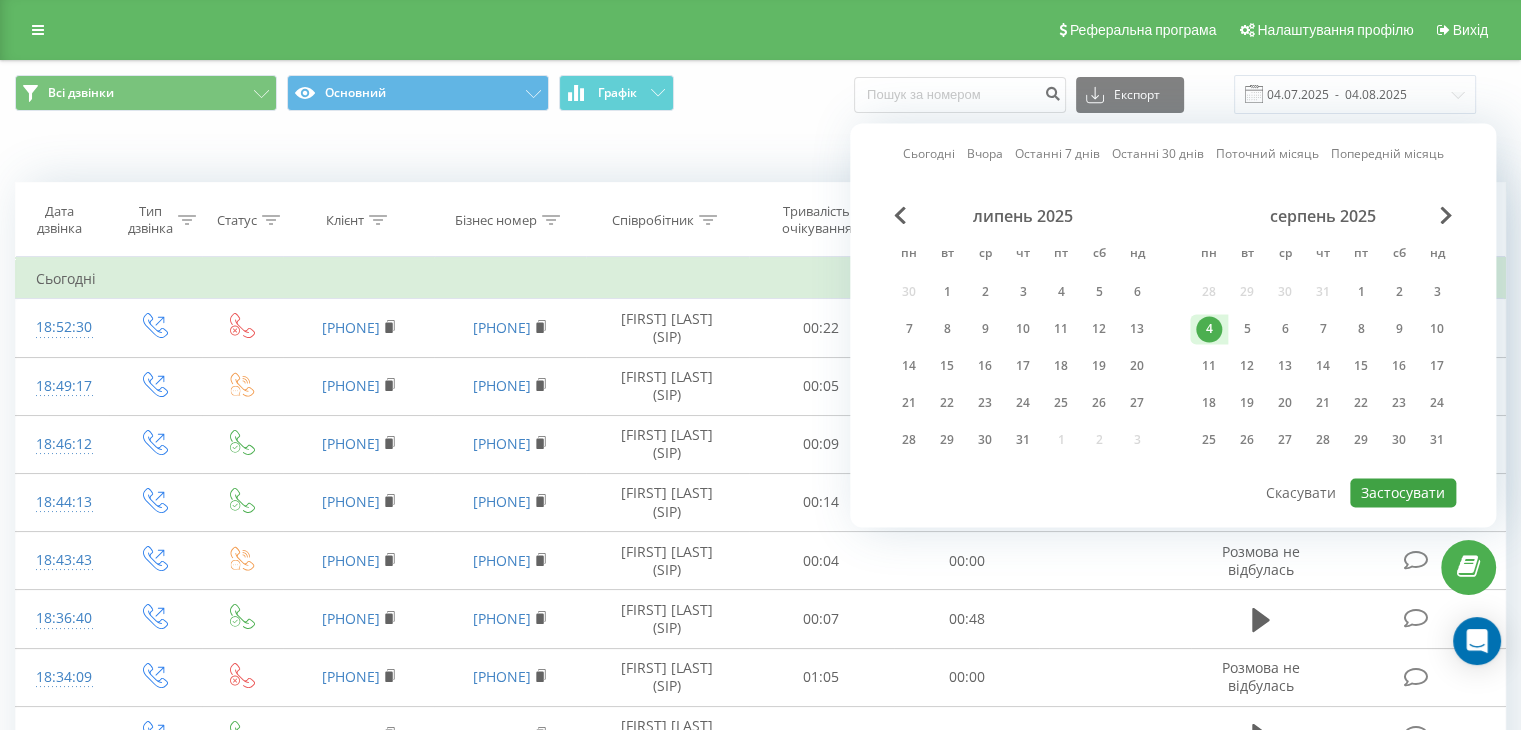 type on "04.08.2025  -  04.08.2025" 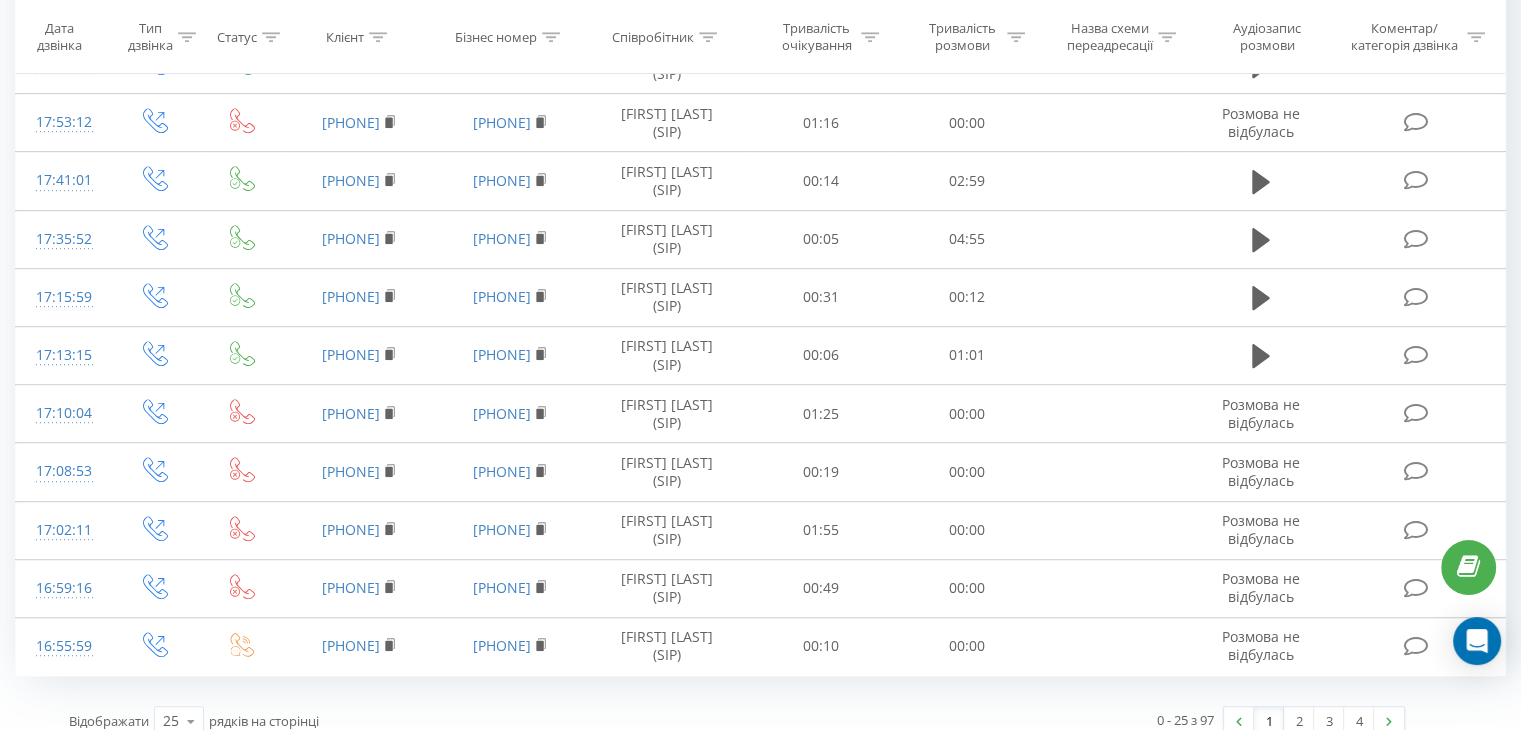 scroll, scrollTop: 1093, scrollLeft: 0, axis: vertical 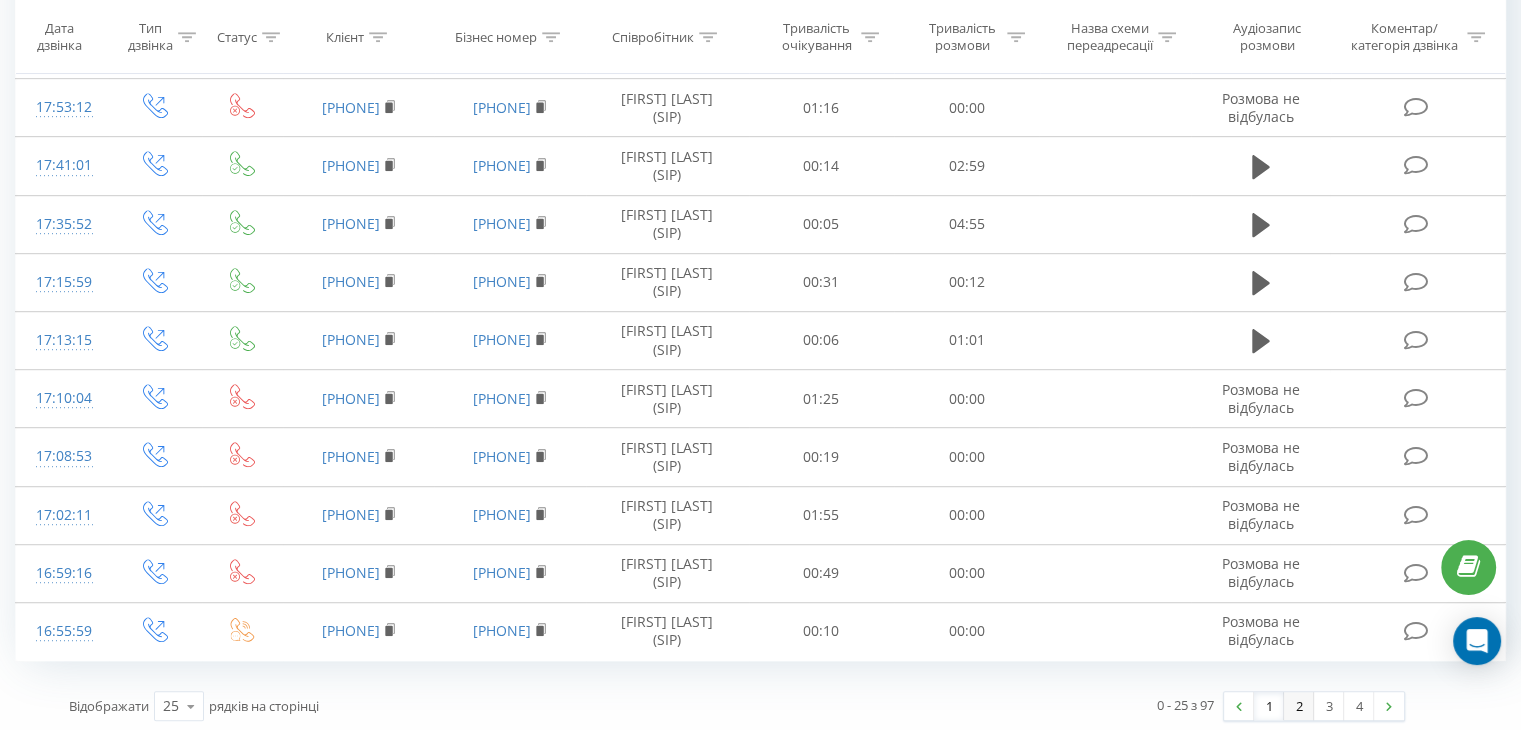 click on "2" at bounding box center (1299, 706) 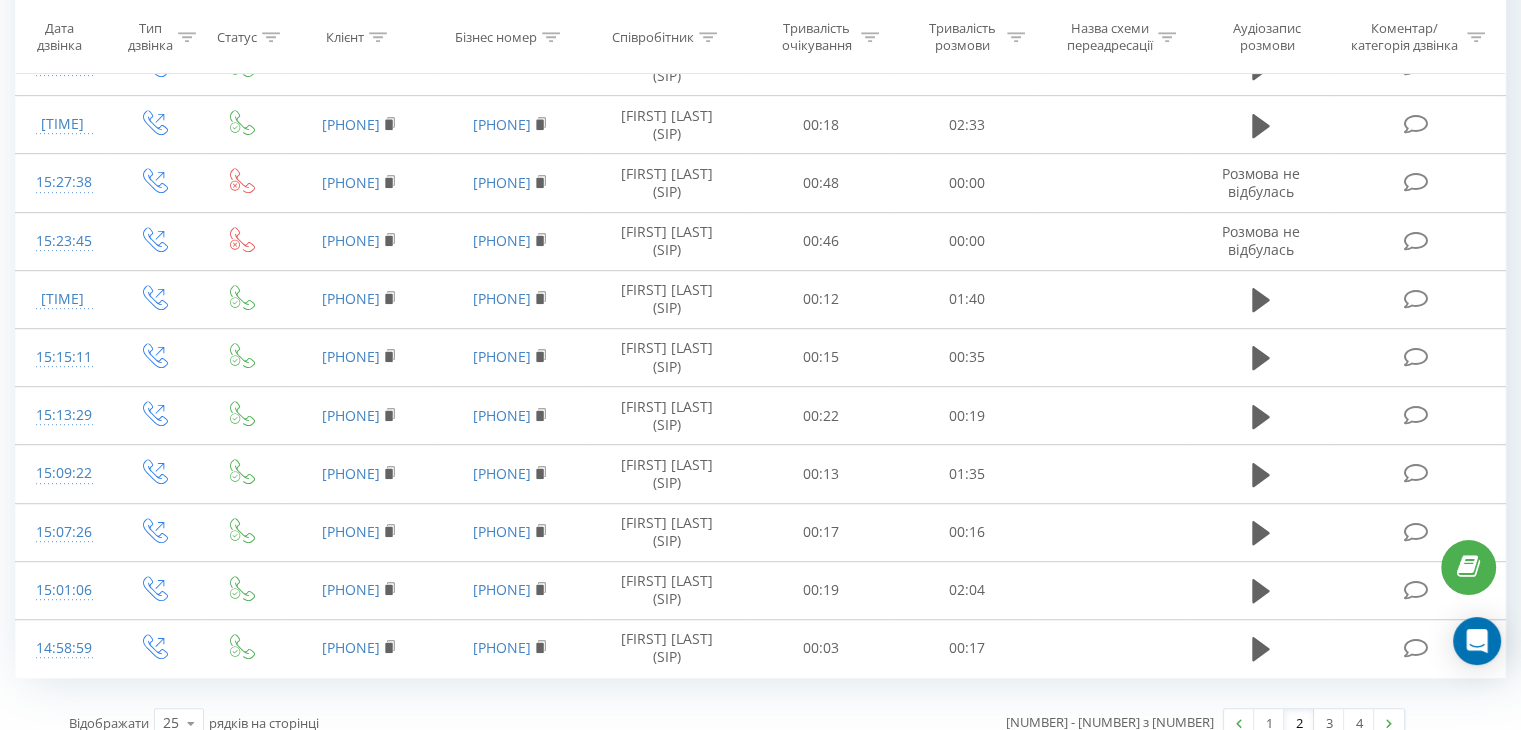 scroll, scrollTop: 1093, scrollLeft: 0, axis: vertical 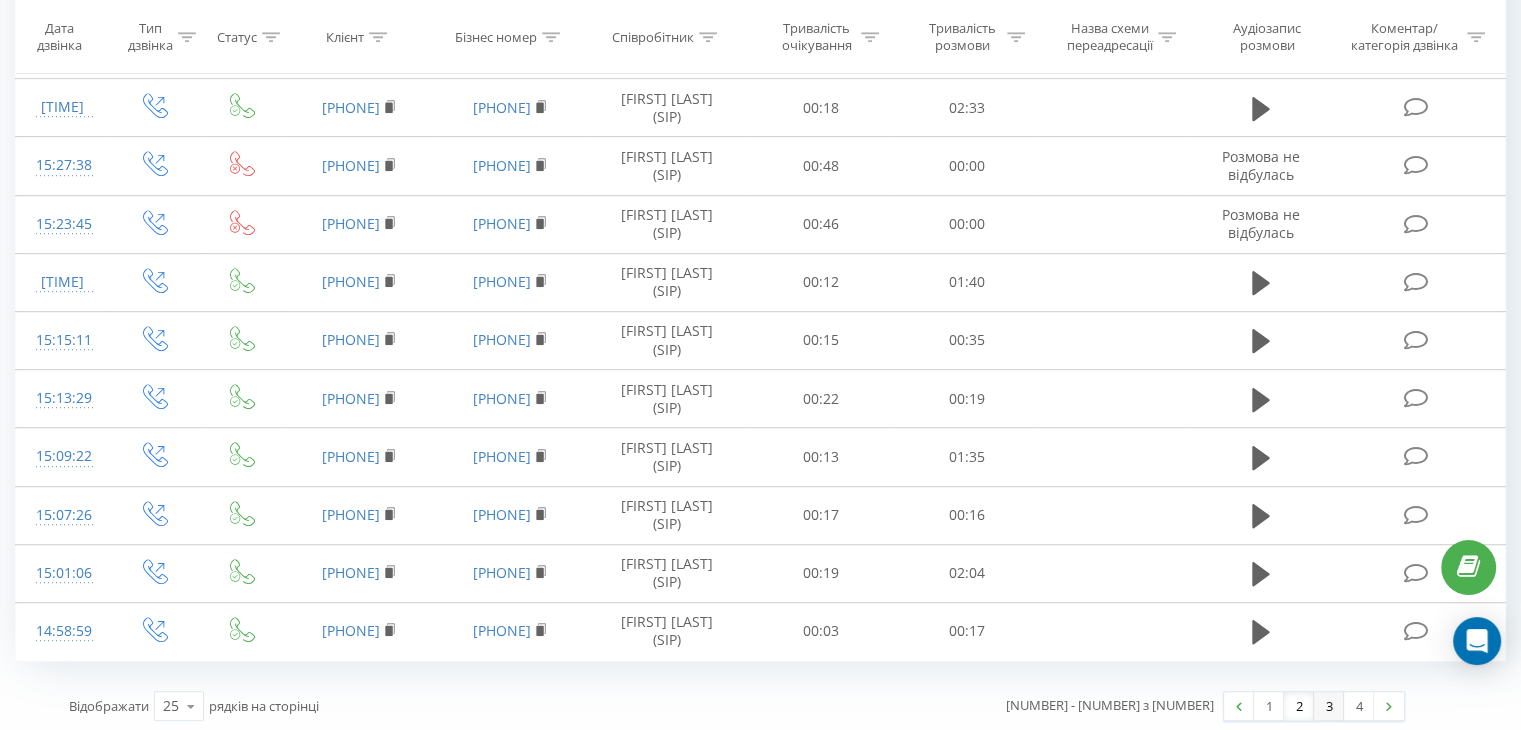 click on "3" at bounding box center (1329, 706) 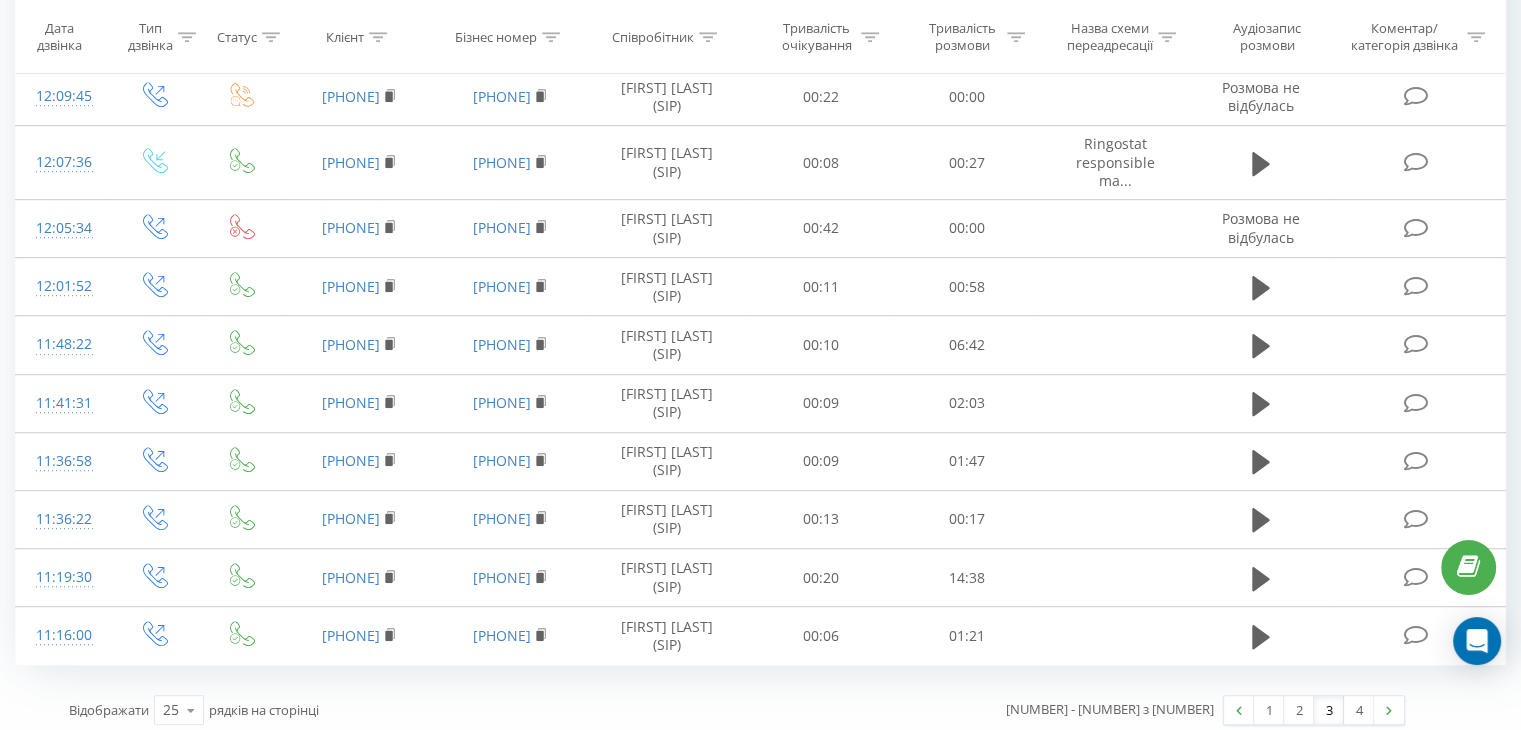 scroll, scrollTop: 1108, scrollLeft: 0, axis: vertical 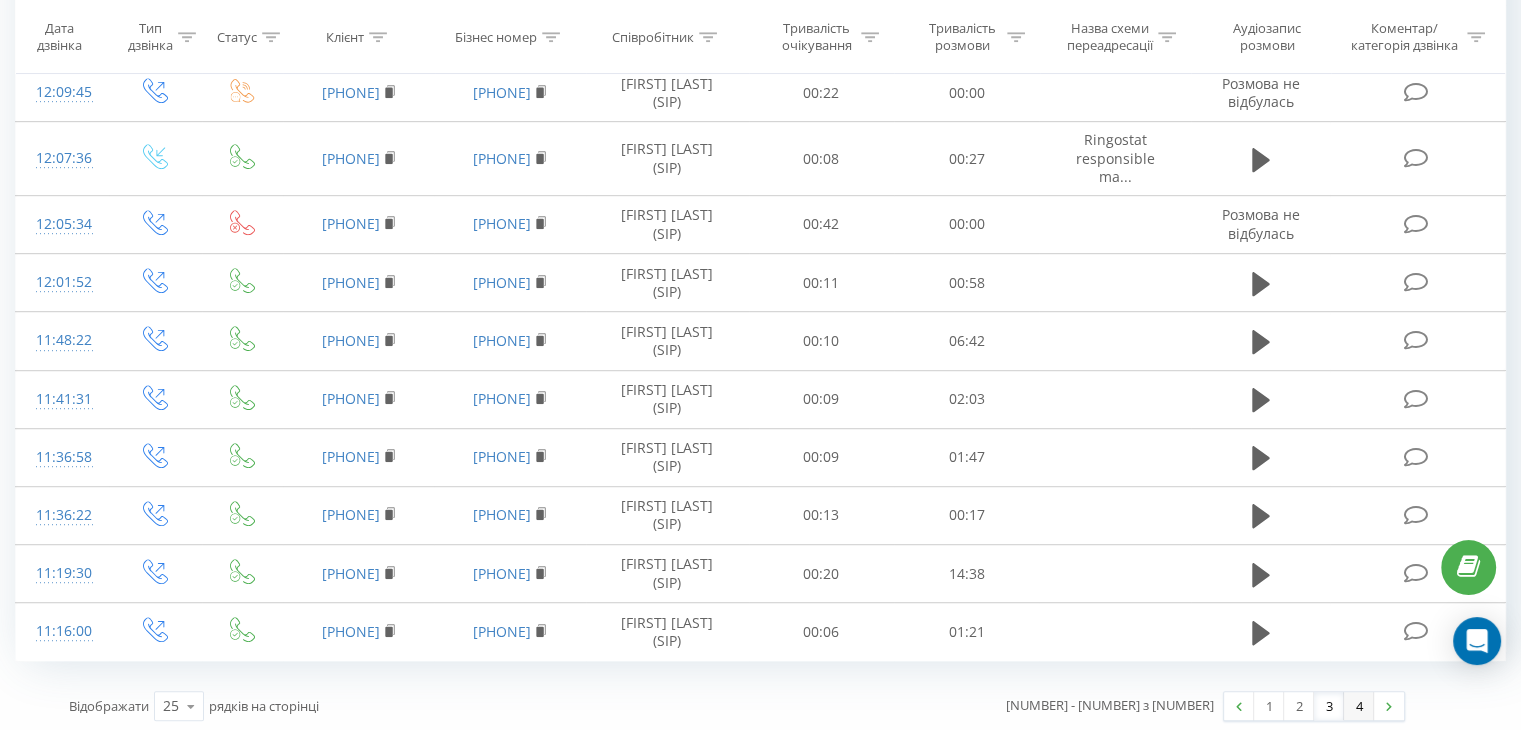 click on "4" at bounding box center (1359, 706) 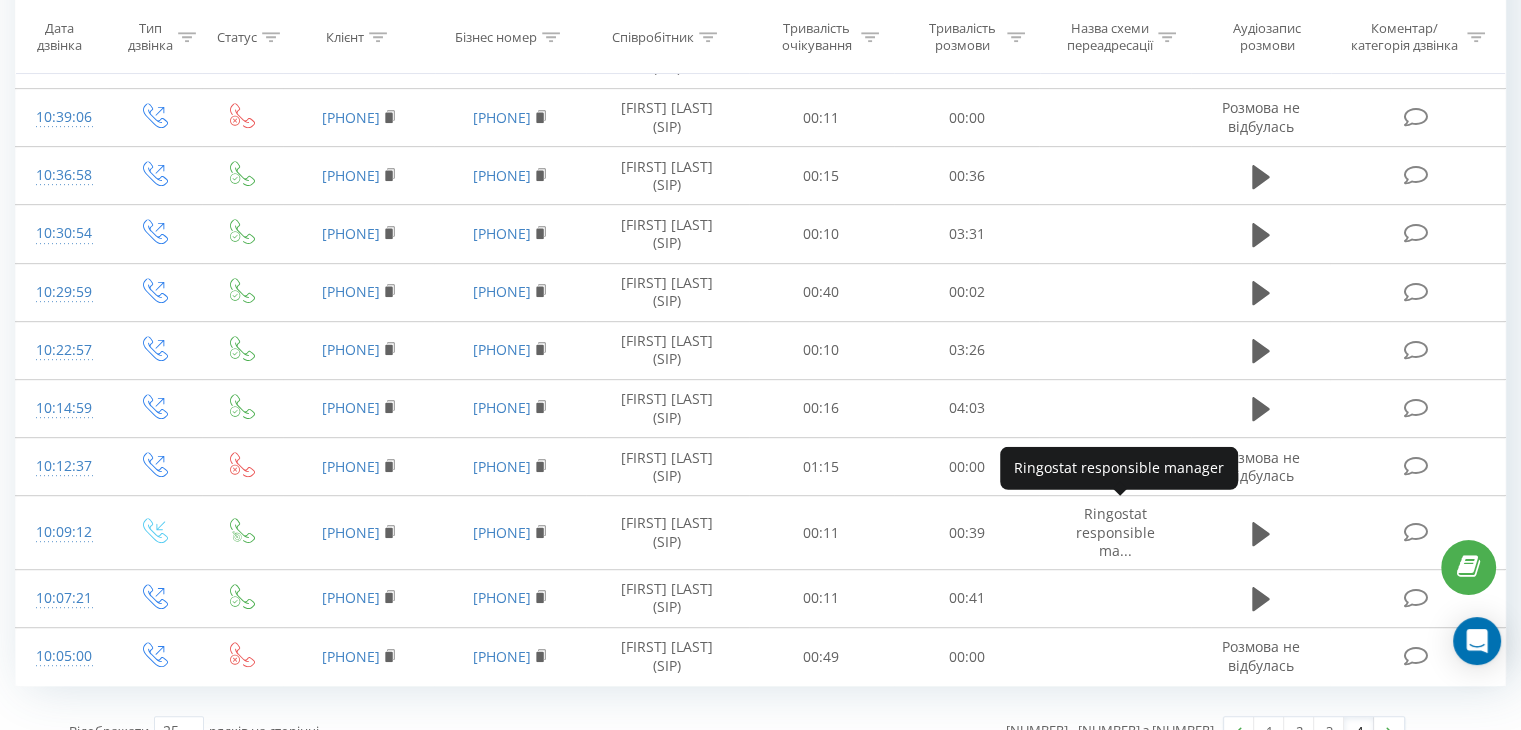 scroll, scrollTop: 950, scrollLeft: 0, axis: vertical 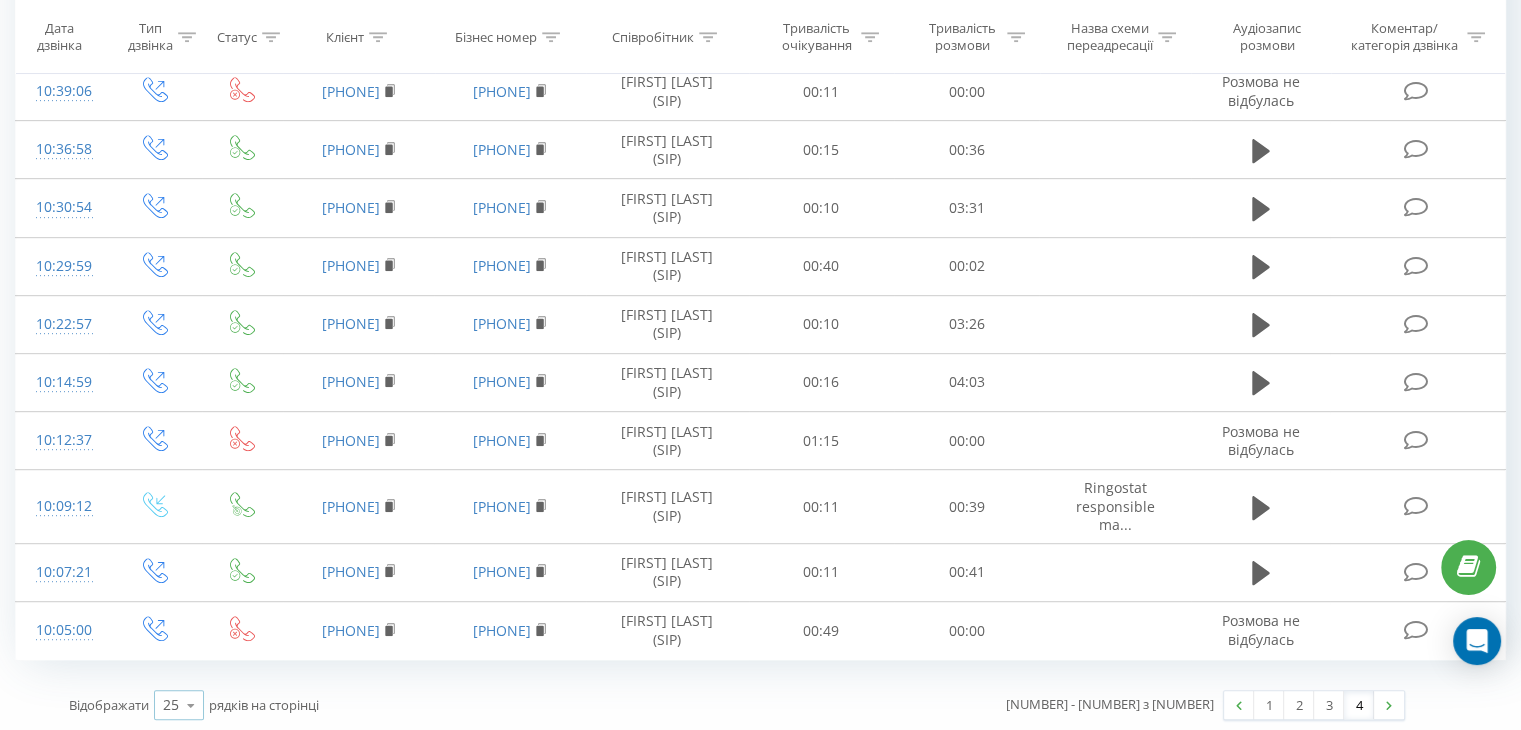 click at bounding box center [191, 705] 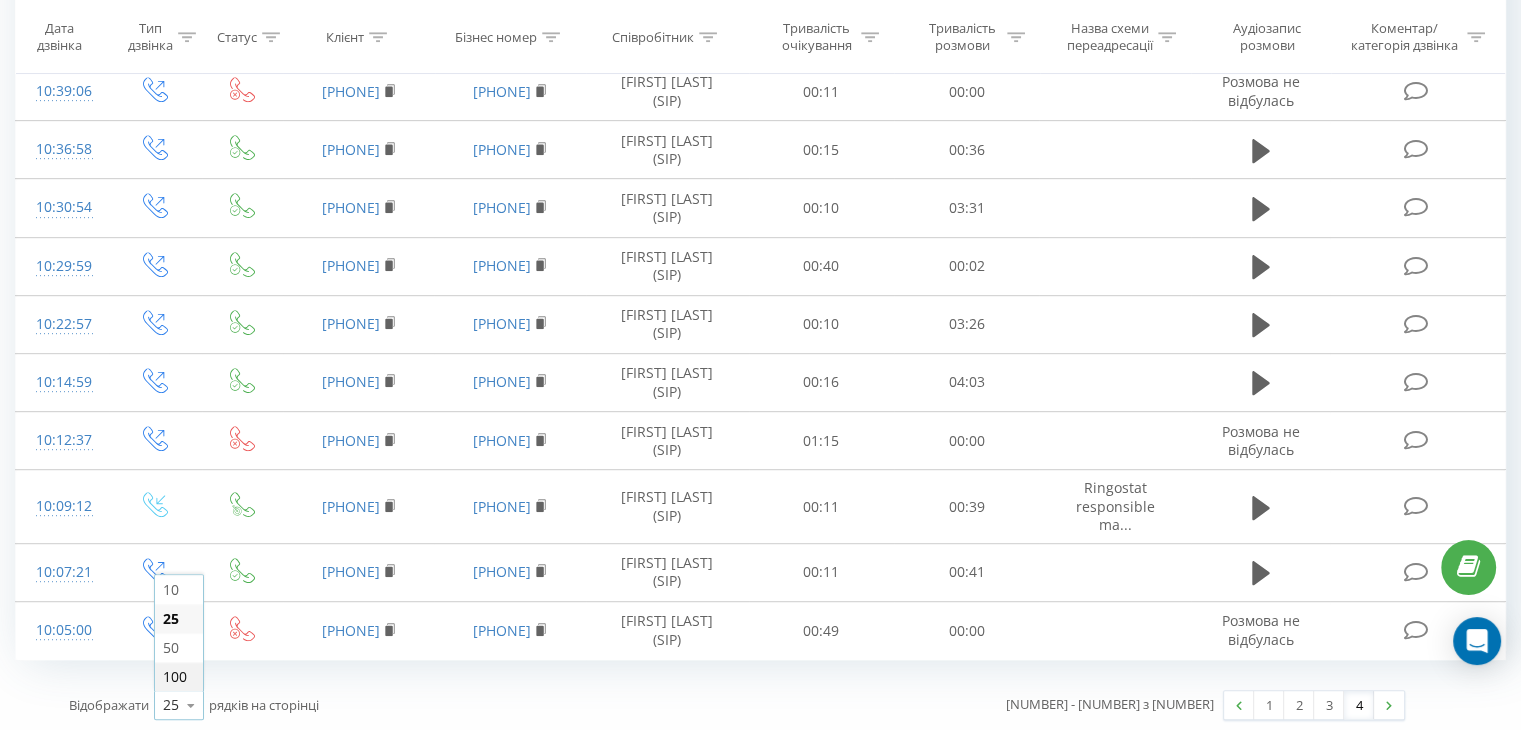 click on "100" at bounding box center [175, 676] 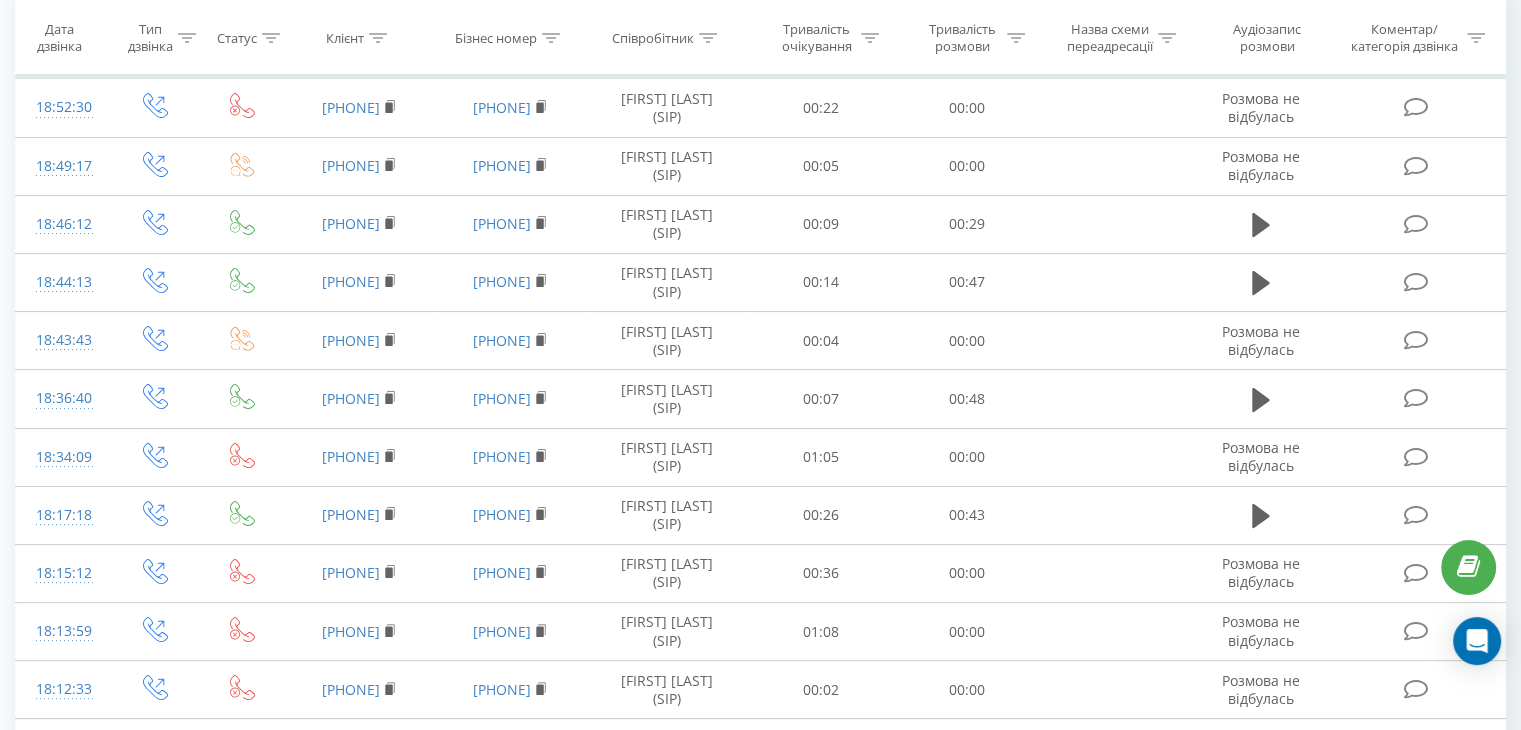 scroll, scrollTop: 220, scrollLeft: 0, axis: vertical 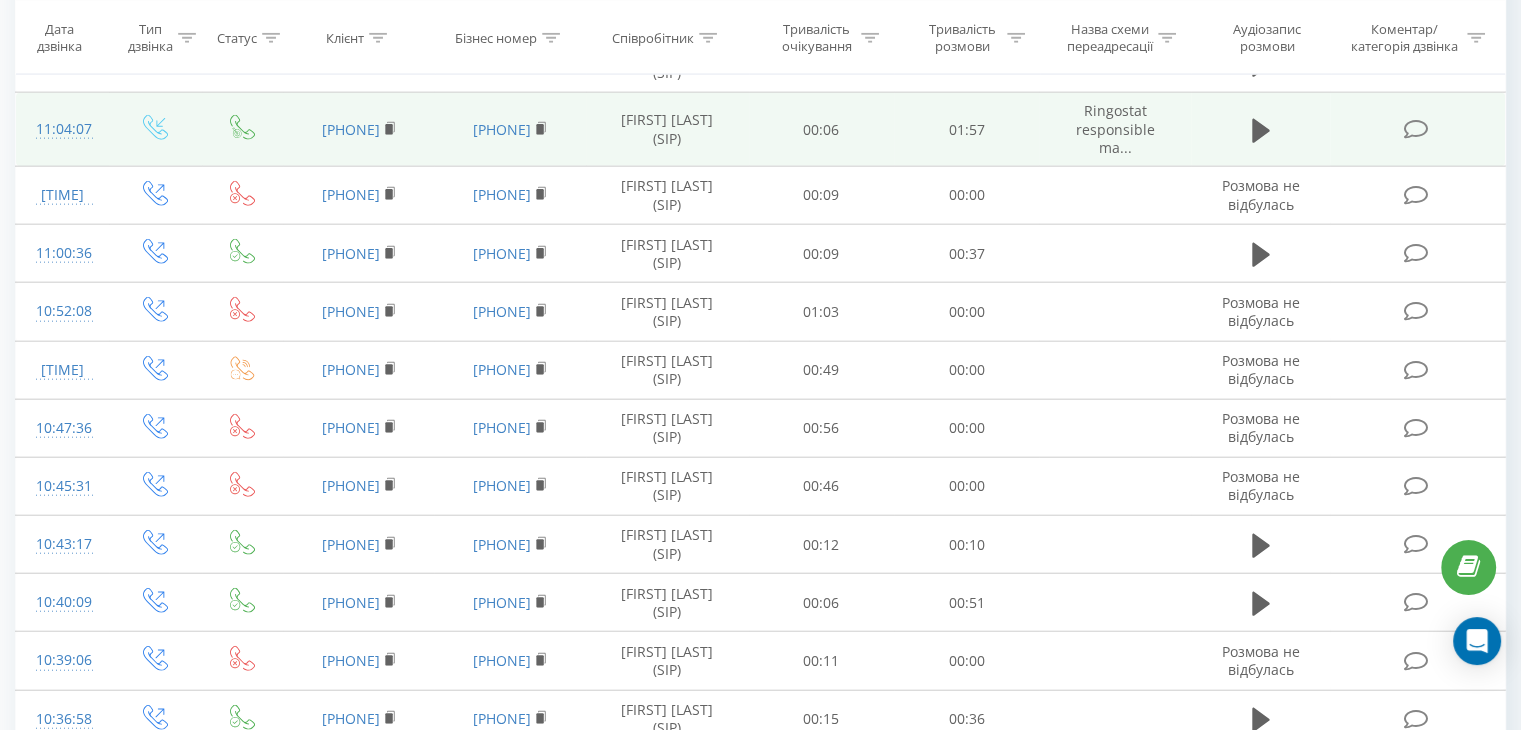 drag, startPoint x: 23, startPoint y: 82, endPoint x: 22, endPoint y: 108, distance: 26.019224 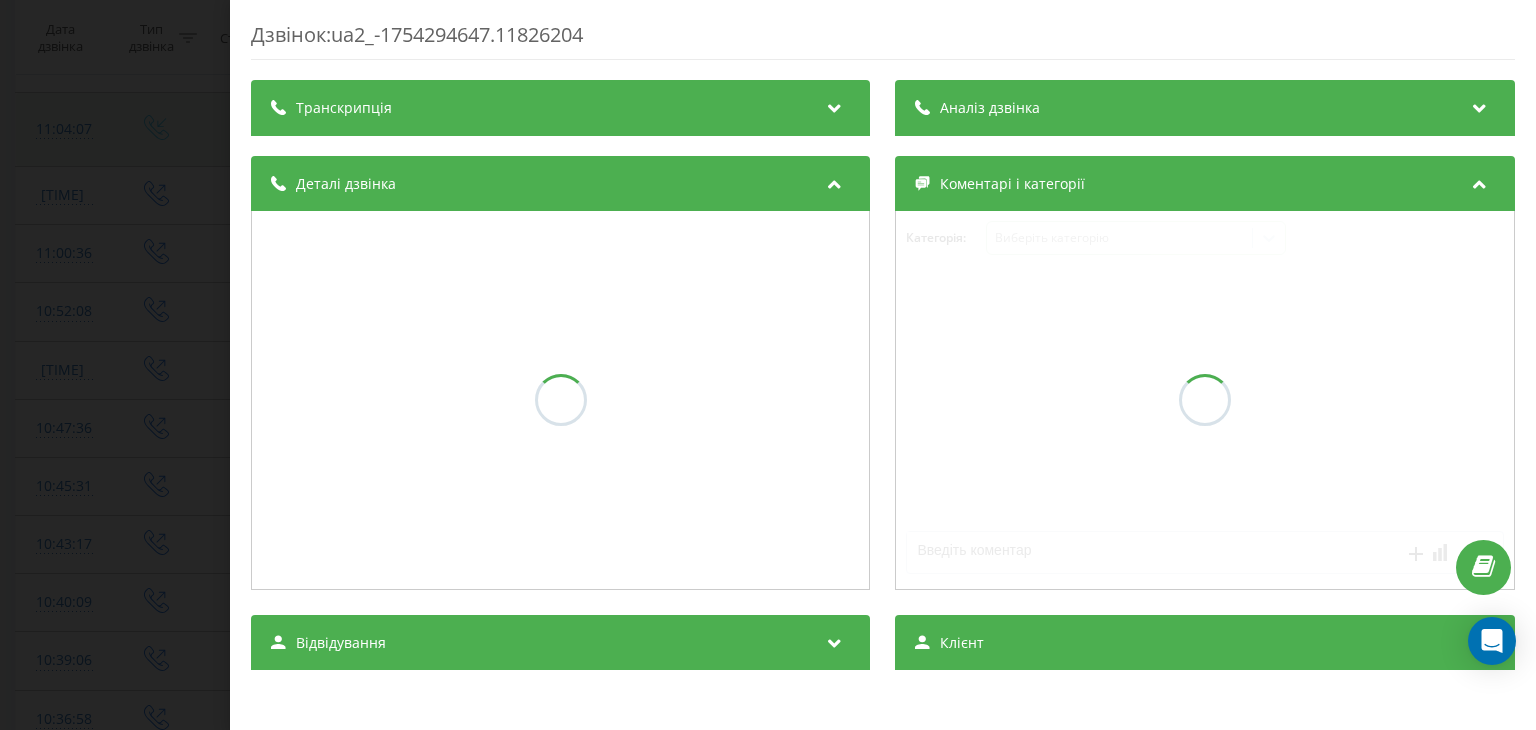 click on "Дзвінок : ua2_-1754294647.11826204 Транскрипція Аналіз дзвінка Деталі дзвінка Коментарі і категорії Категорія : Виберіть категорію Відвідування Клієнт Клієнт : Статистика Всього Днів з першого візиту 0 Днів з останнього візиту 0 Всього дзвінків 0 За останні 30 днів Перегляди сторінок 0 Сеансів 0 Дзвінків за період 0 Останній сеанс Операційна система Тип пристрою Геопозиція Джерело Канал Кампанія Група оголошень Ключове слово Джерело переходу Топ 5 сторінок за останні 30 днів Дані відсутні Сеанси відвідувачів Дані відсутні" at bounding box center [768, 365] 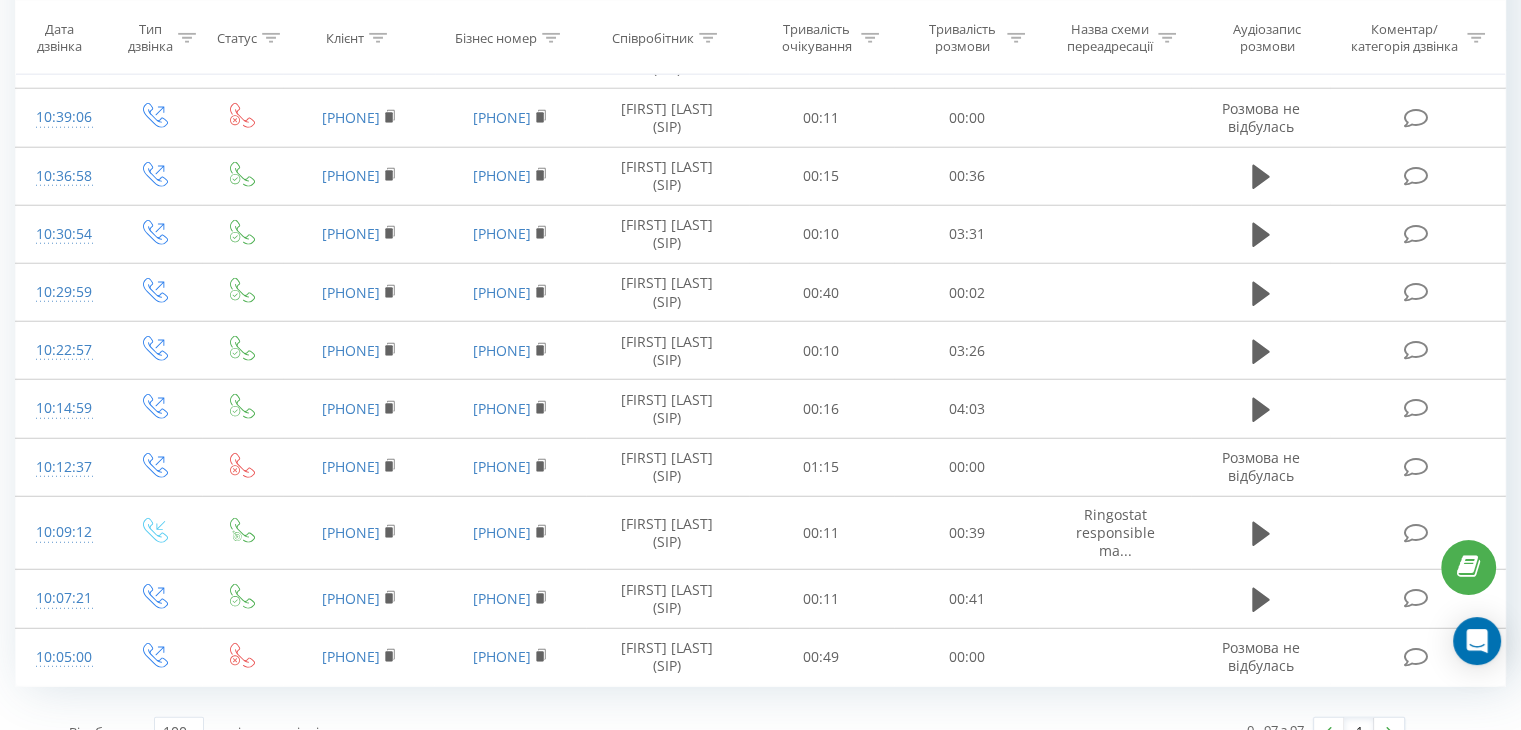 scroll, scrollTop: 5316, scrollLeft: 0, axis: vertical 